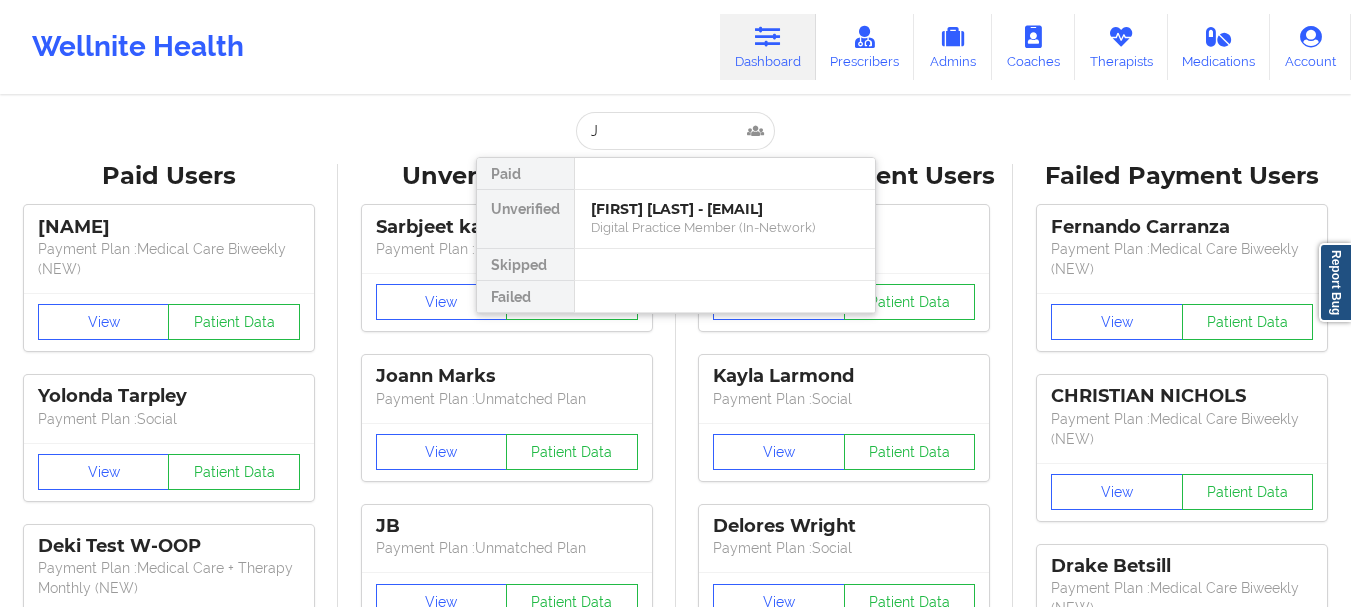 scroll, scrollTop: 0, scrollLeft: 0, axis: both 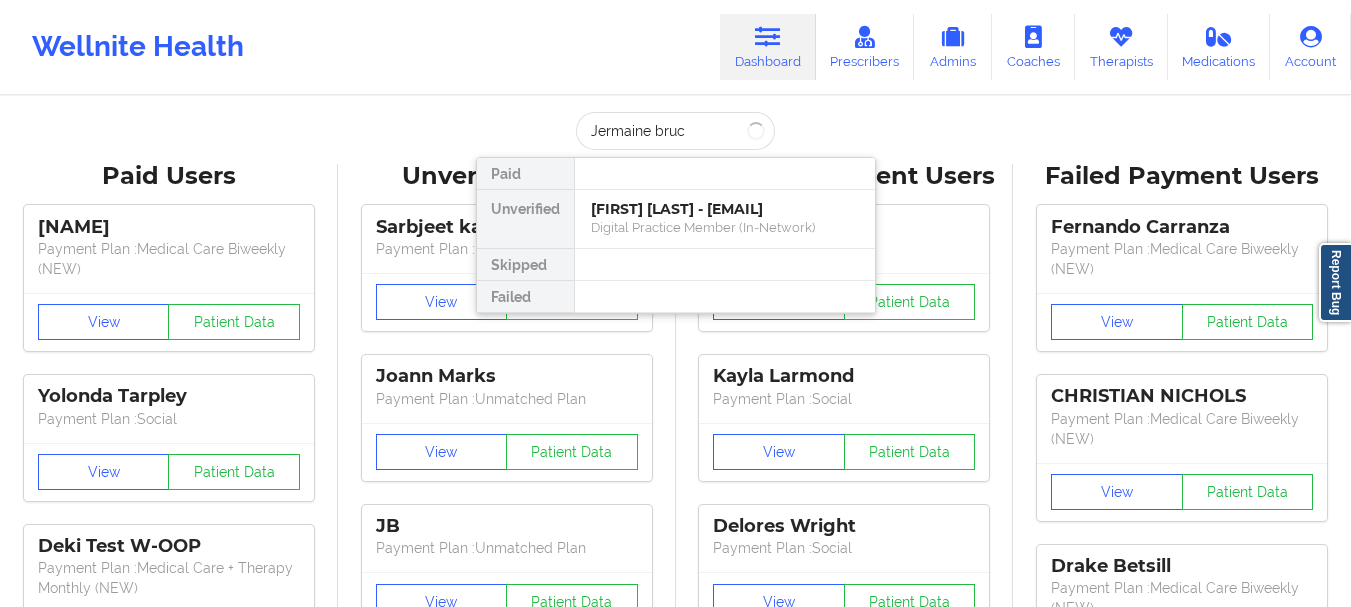 type on "Jermaine bruce" 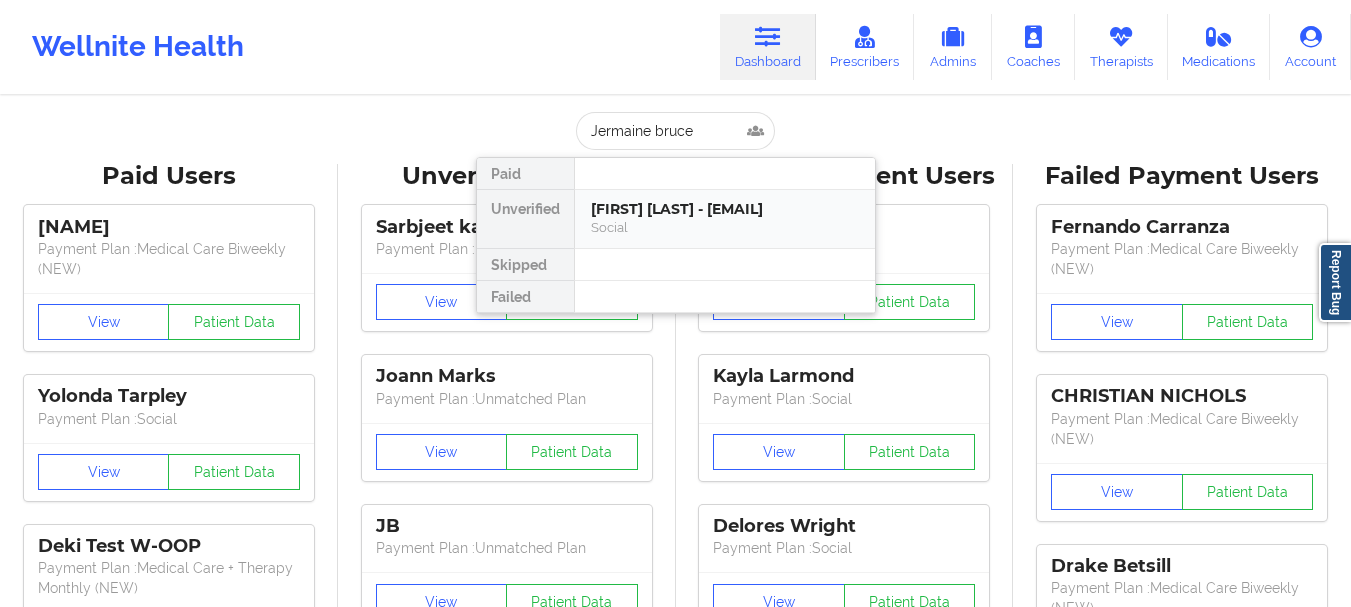 click on "[FIRST] [LAST] - [EMAIL]" at bounding box center [725, 209] 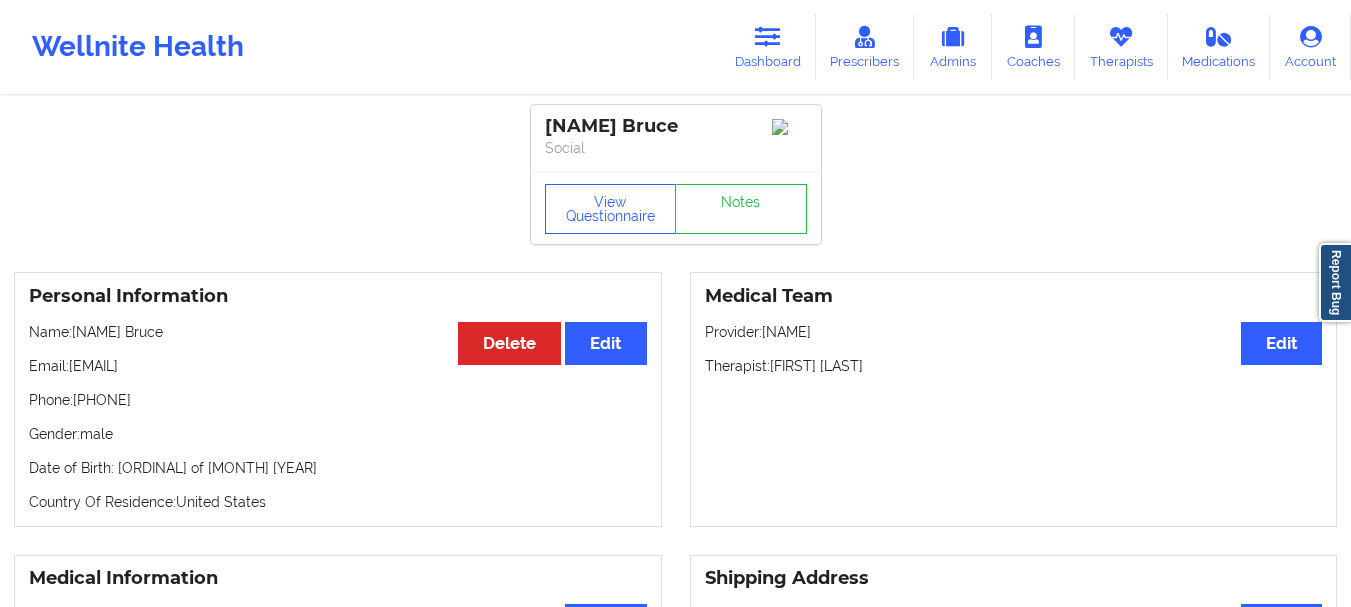drag, startPoint x: 184, startPoint y: 406, endPoint x: 75, endPoint y: 412, distance: 109.165016 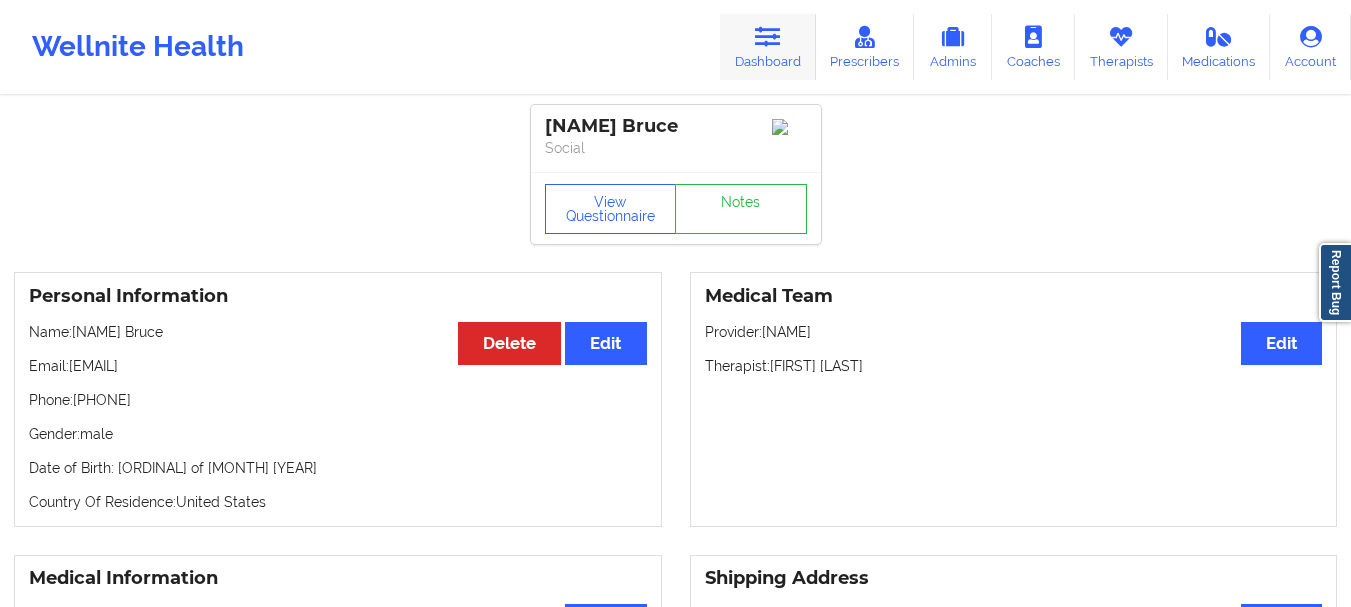 click at bounding box center [768, 37] 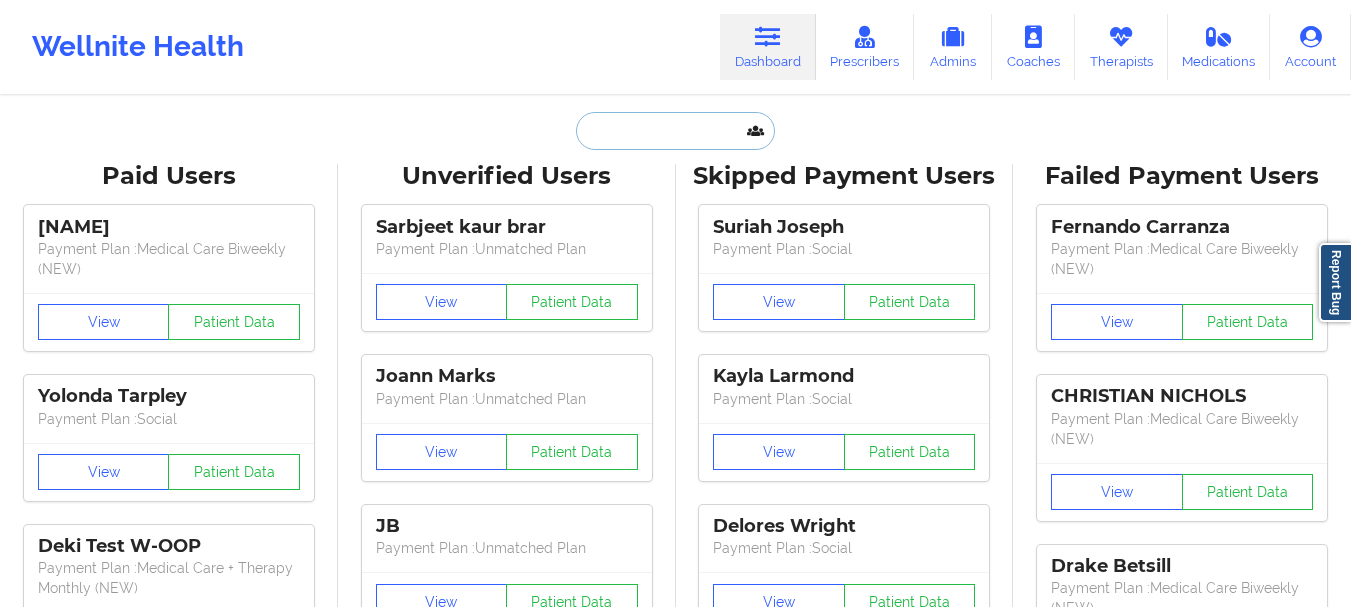 click at bounding box center [675, 131] 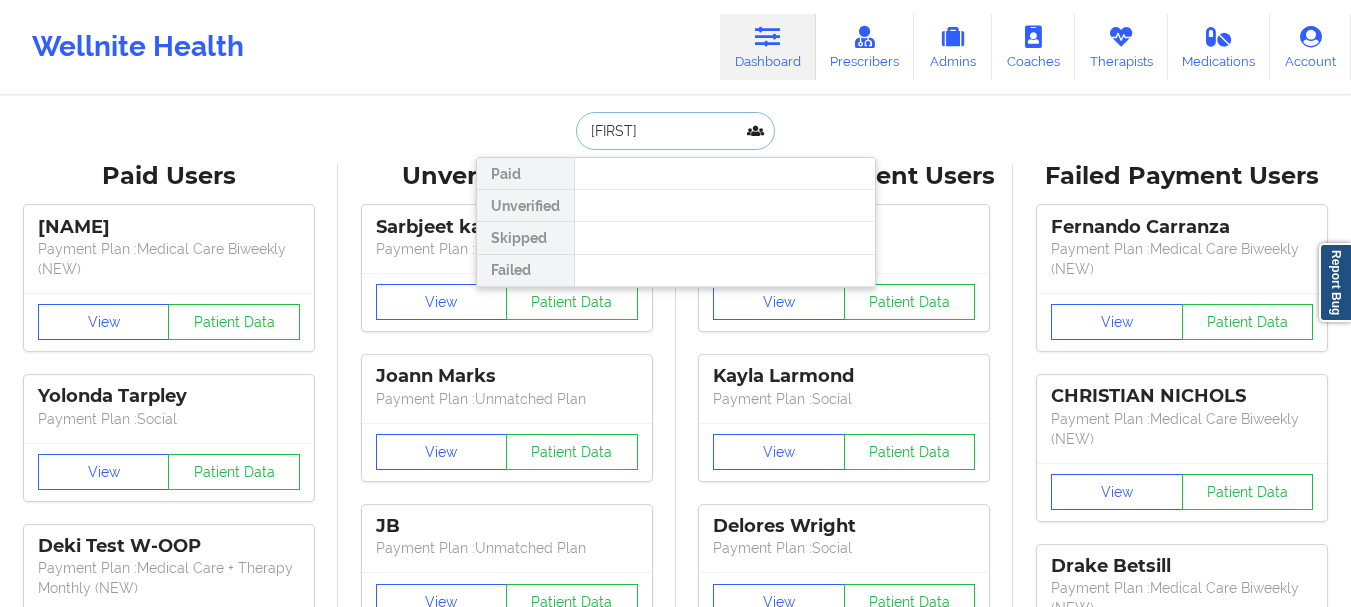 type on "[NAME]" 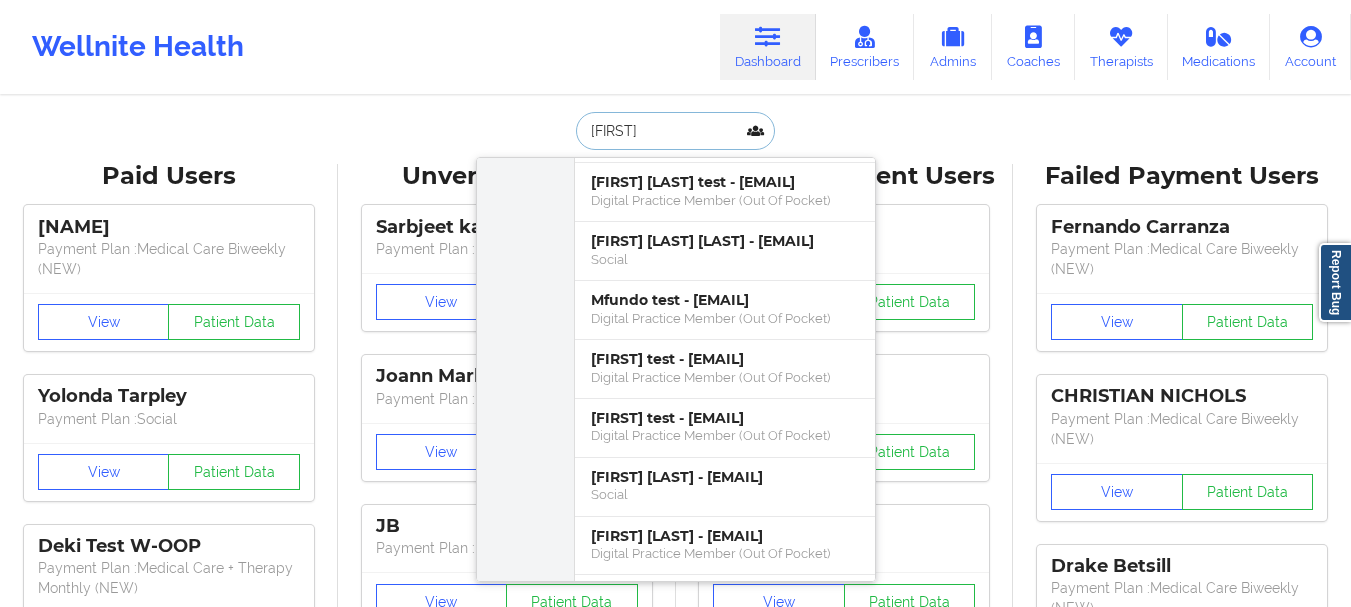 scroll, scrollTop: 927, scrollLeft: 0, axis: vertical 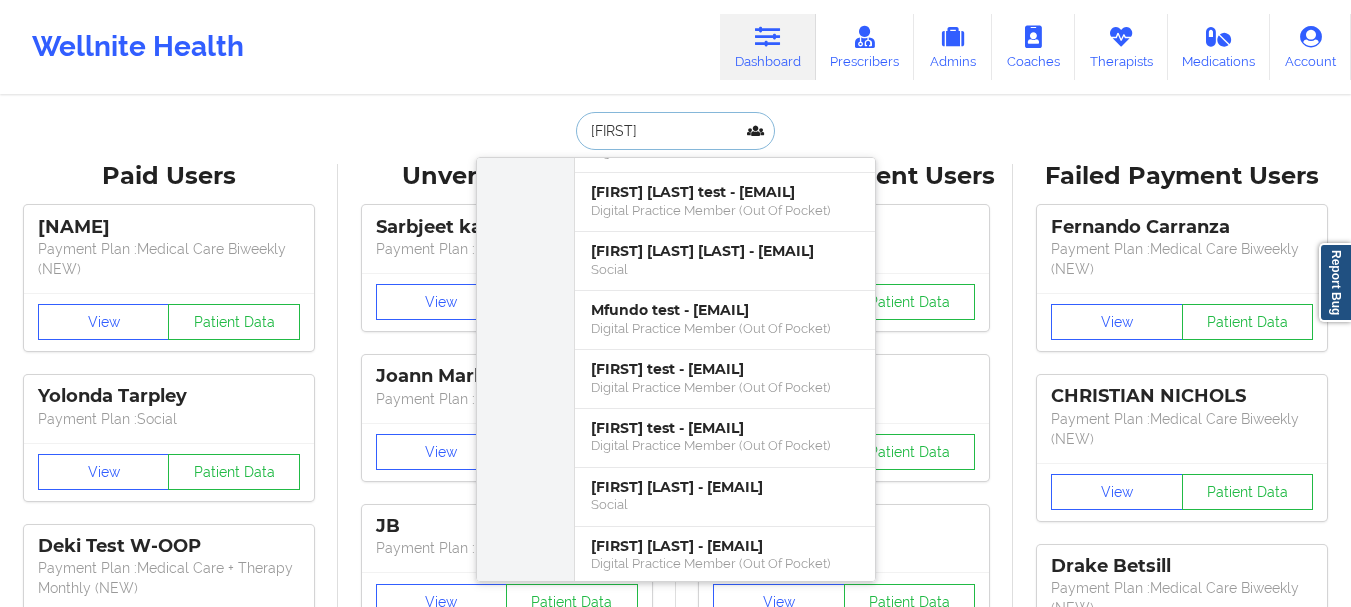 type on "[FIRST]" 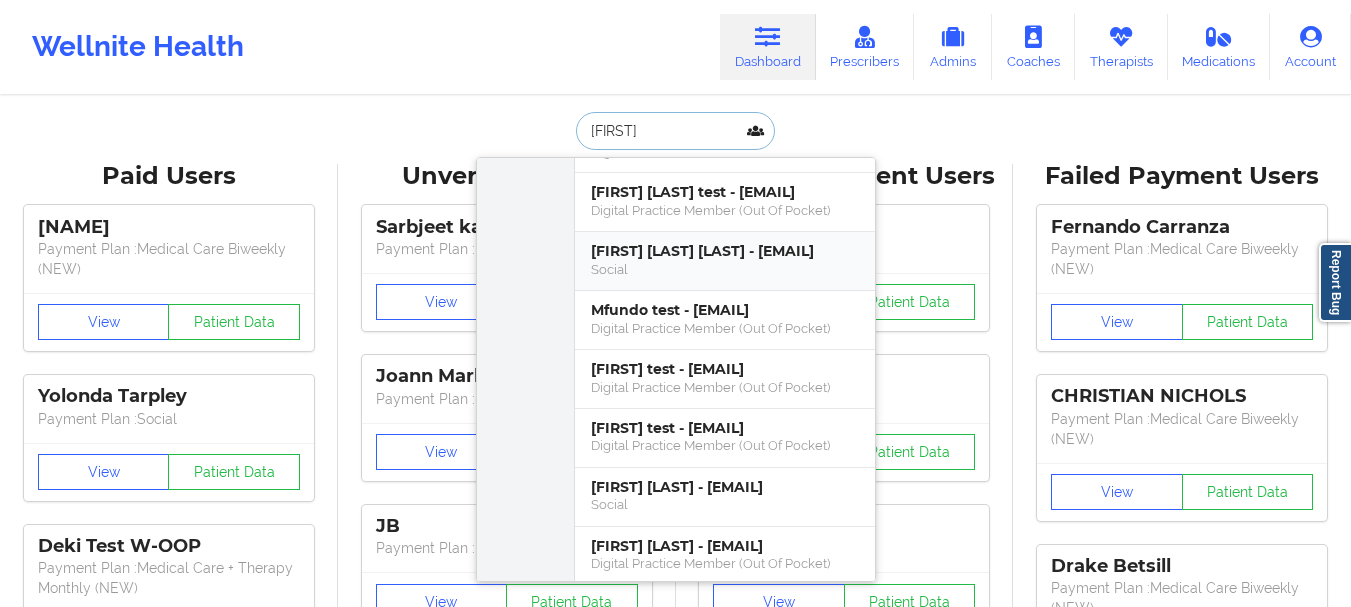 click on "[FIRST] [LAST] [LAST] - [EMAIL]" at bounding box center [725, 251] 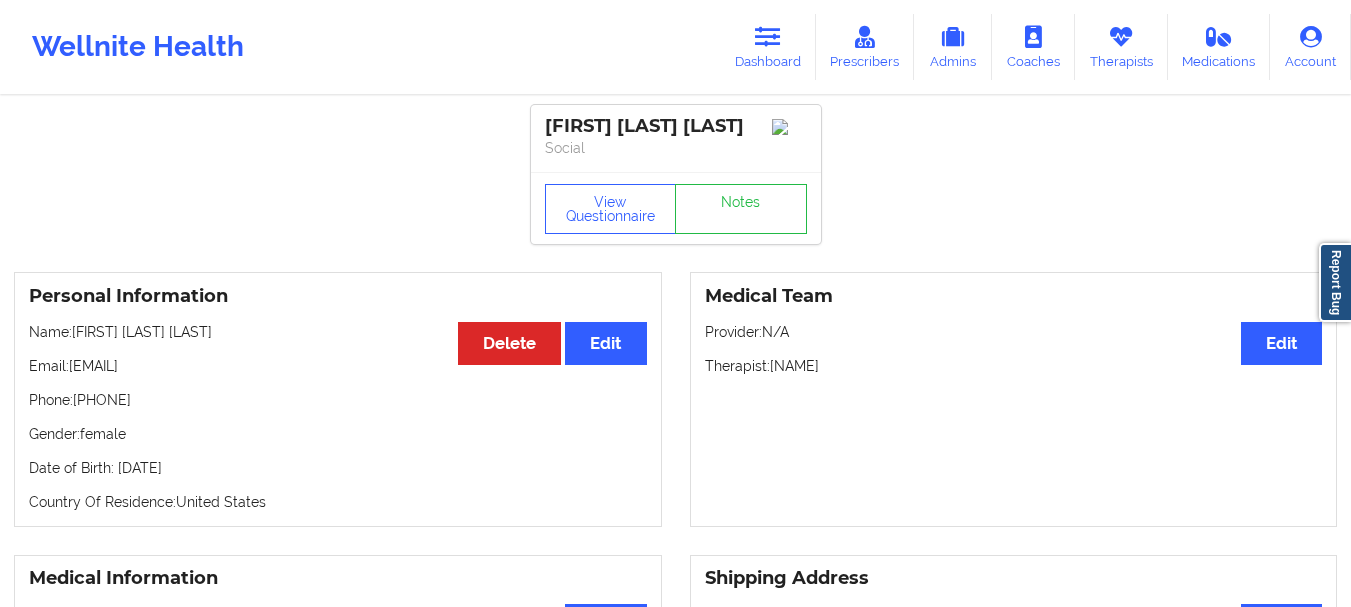 drag, startPoint x: 181, startPoint y: 411, endPoint x: 73, endPoint y: 407, distance: 108.07405 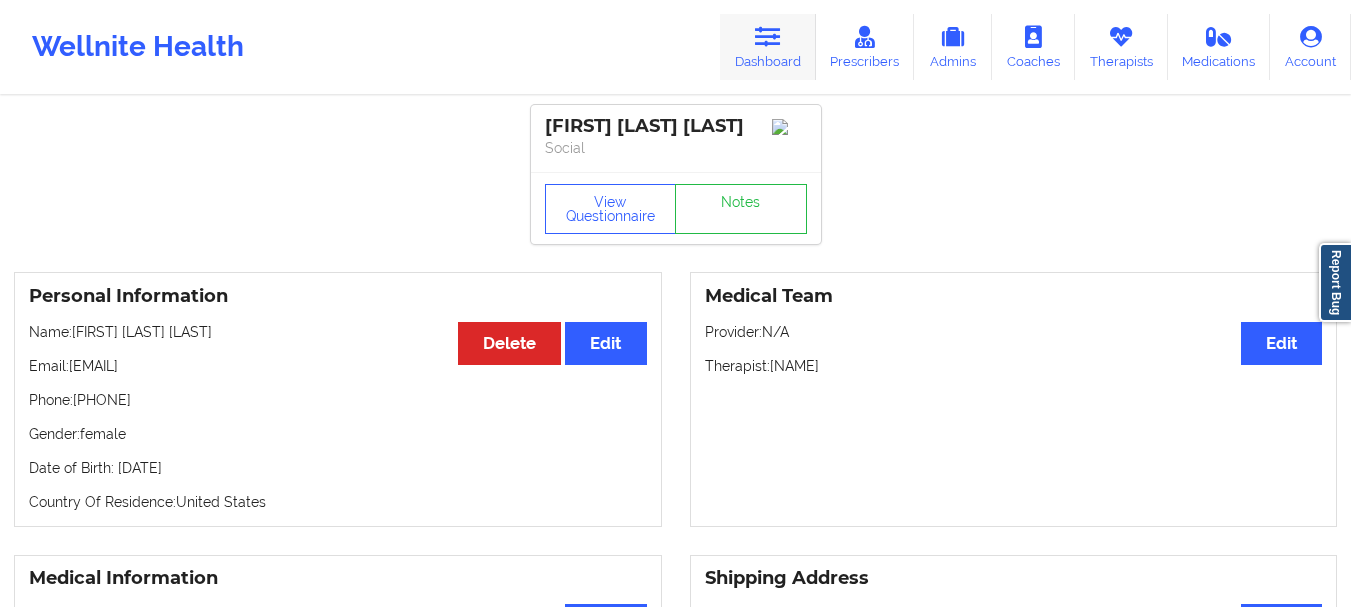 click at bounding box center (768, 37) 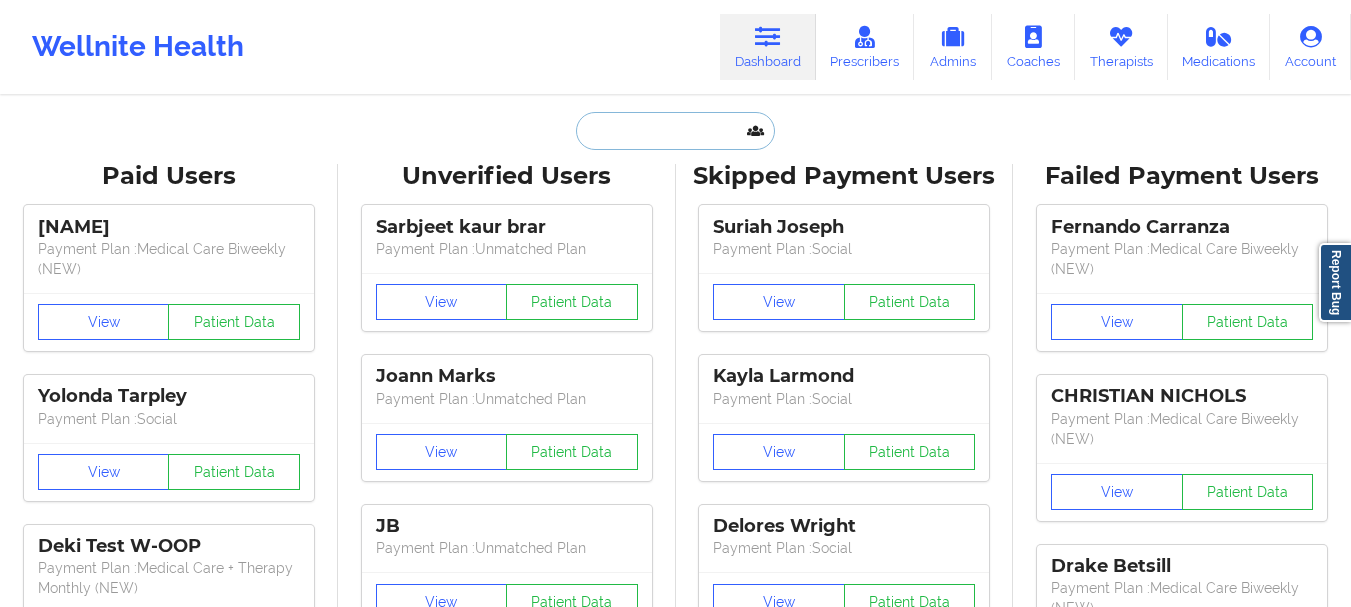 click at bounding box center (675, 131) 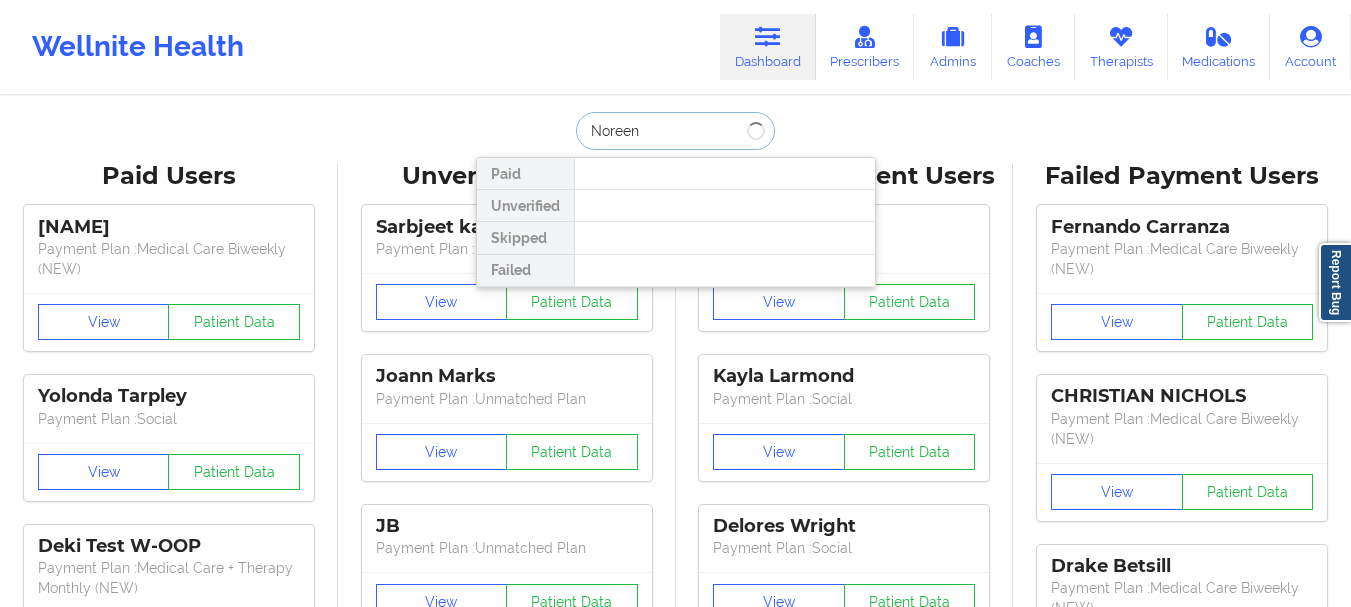 type on "Noreen" 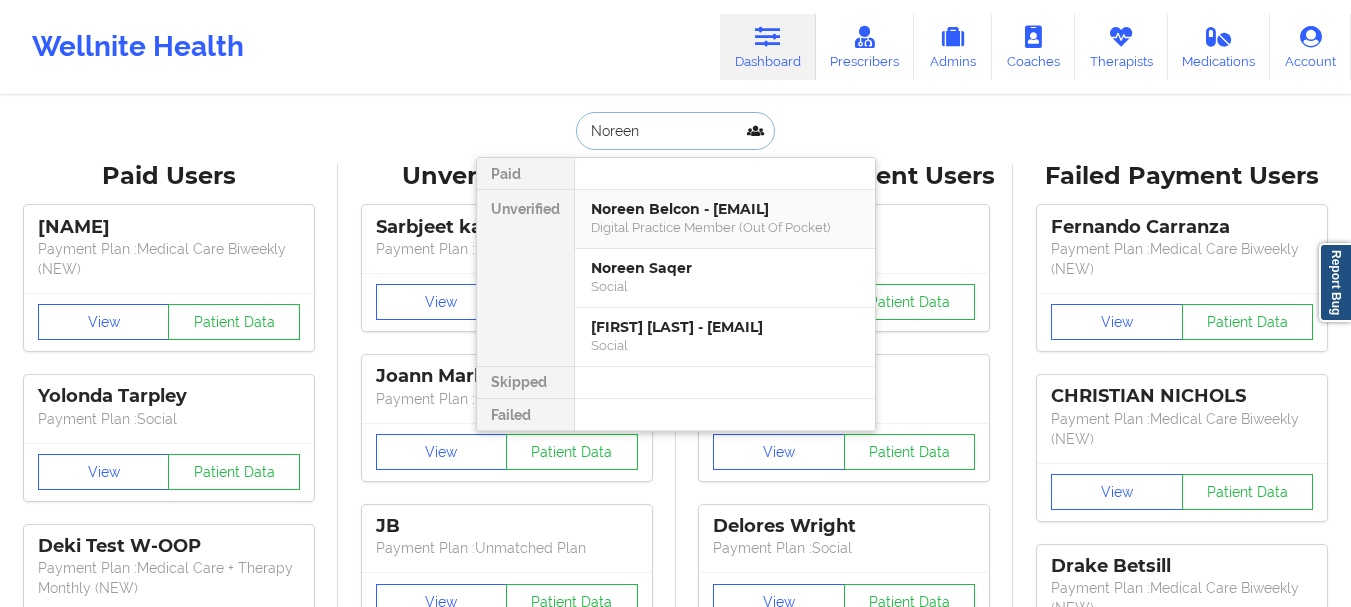 click on "Noreen Belcon - [EMAIL]" at bounding box center [725, 209] 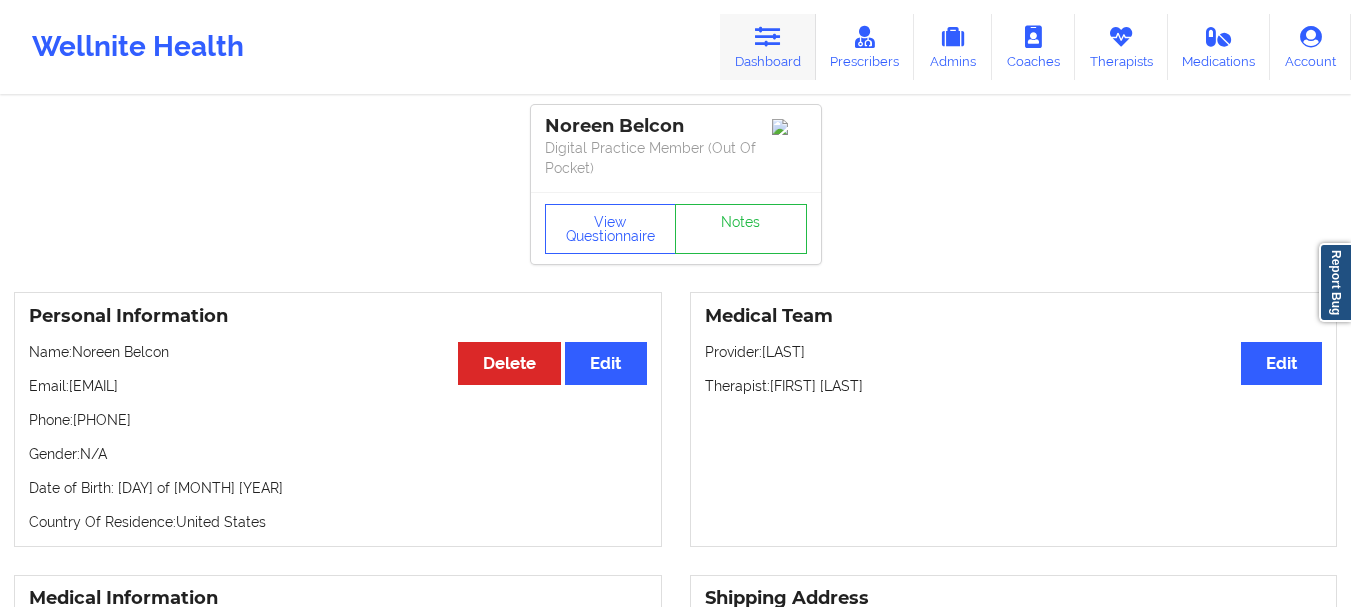 click on "Dashboard" at bounding box center [768, 47] 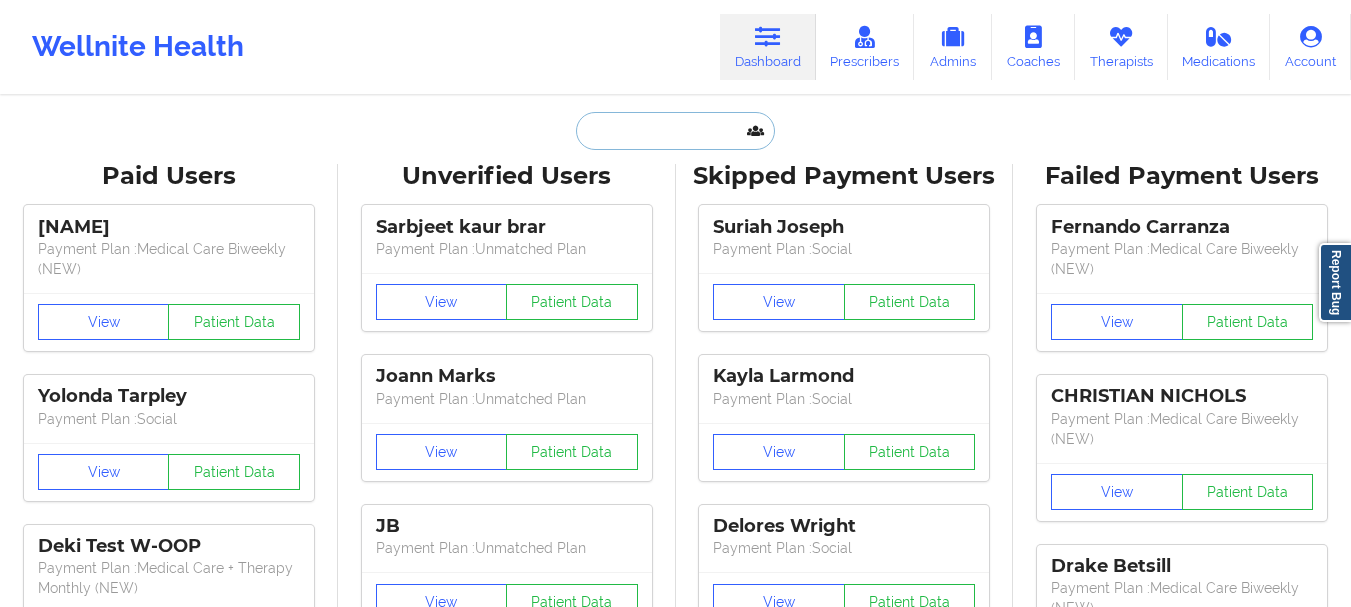 click at bounding box center (675, 131) 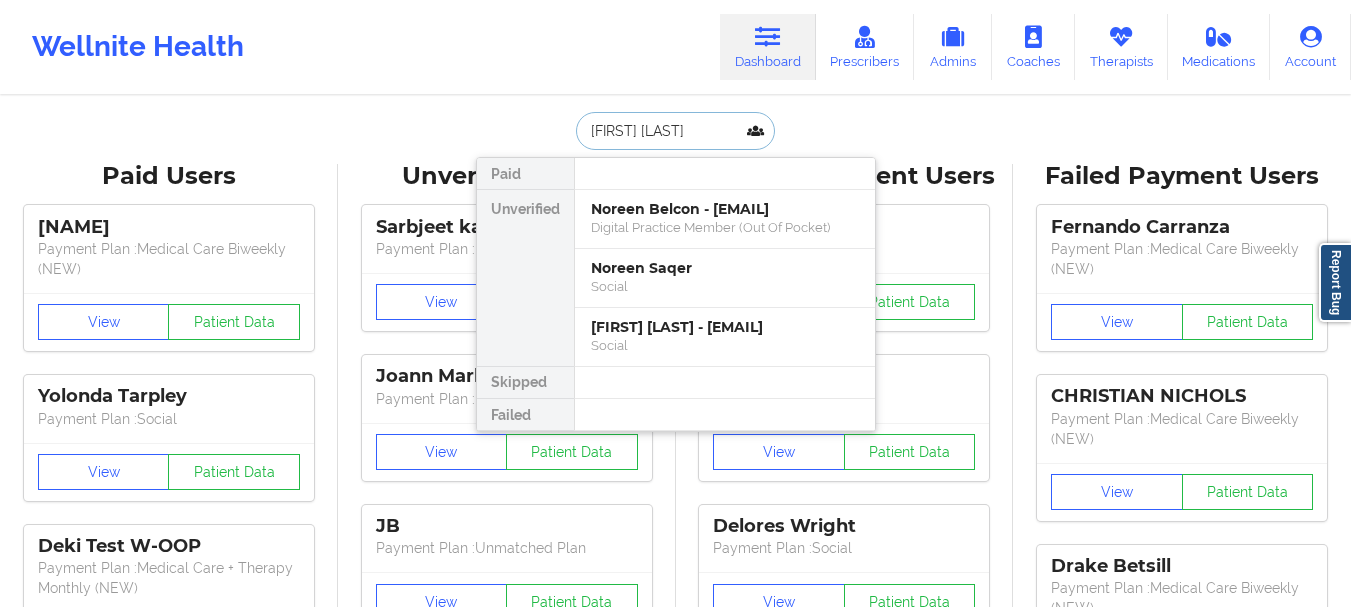 type on "[NAME]" 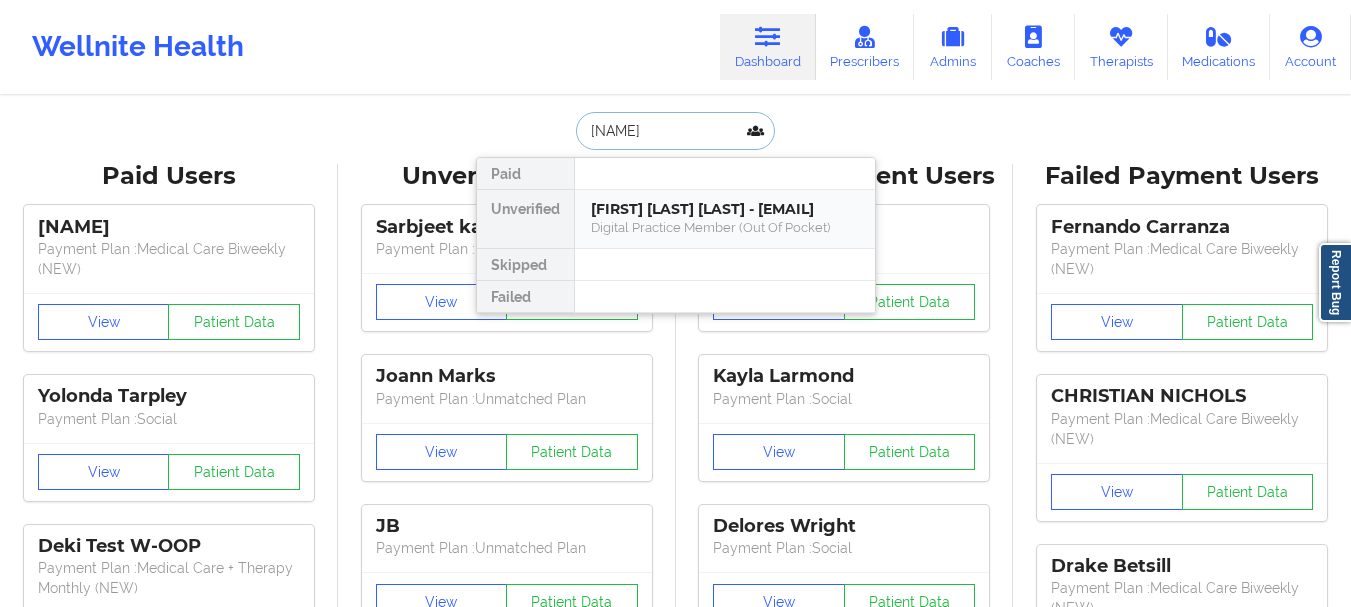 click on "[FIRST] [LAST] [LAST] - [EMAIL]" at bounding box center (725, 209) 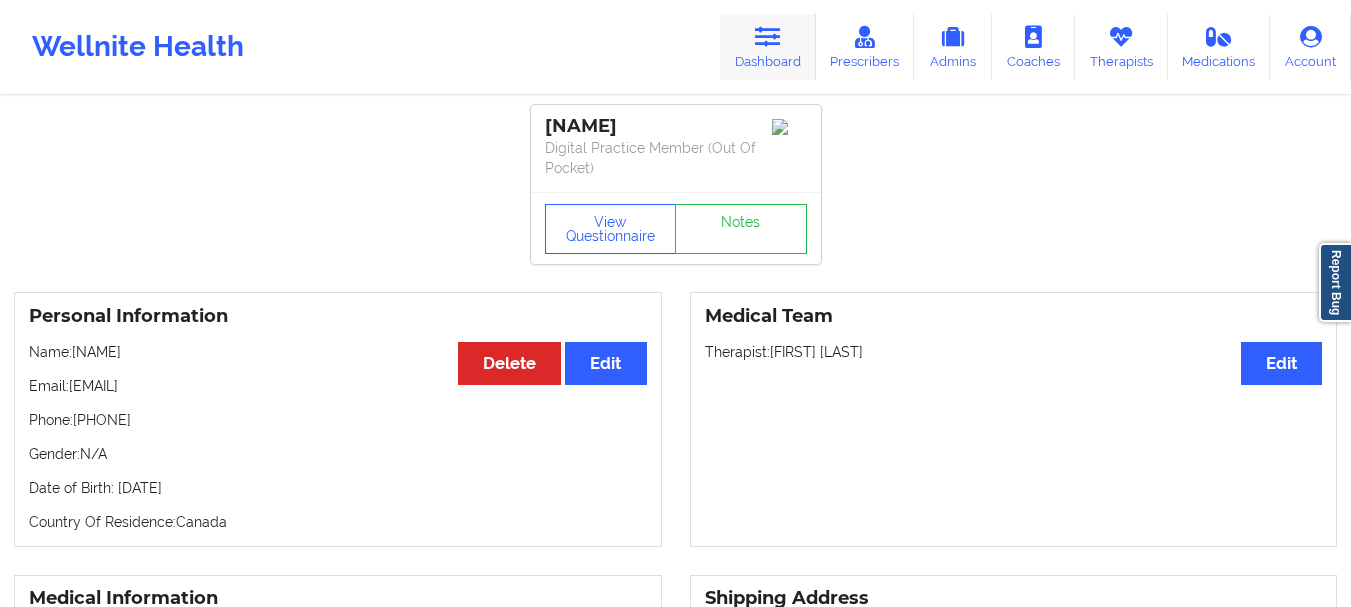 click on "Dashboard" at bounding box center (768, 47) 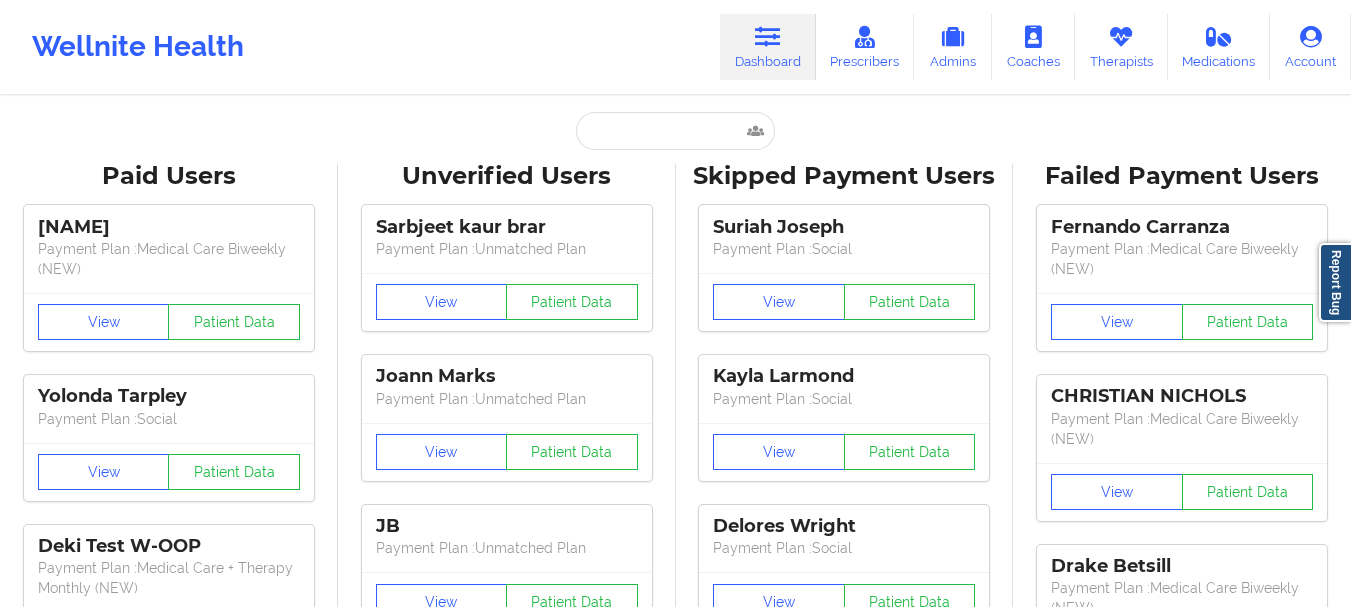 click on "Paid Unverified [NAME] Digital Practice Member  (Out Of Pocket) Skipped Failed Paid Users [NAME] Payment Plan :  Medical Care Biweekly (NEW) View Patient Data [NAME] Payment Plan :  Social View Patient Data [NAME] W-OOP Payment Plan :  Medical Care + Therapy Monthly (NEW) View Patient Data [NAME] Payment Plan :  Social View Patient Data [NAME] Digital Practice Member  View Patient Data [NAME] Payment Plan :  Social View Patient Data ⌀ 1 2 3 ⌁ Unverified Users [NAME] Payment Plan :  Unmatched Plan View Patient Data [NAME] Payment Plan :  Unmatched Plan View Patient Data [NAME] Payment Plan :  Unmatched Plan View Patient Data [NAME] Payment Plan :  Unmatched Plan View Patient Data [NAME] Payment Plan :  Unmatched Plan View Patient Data [NAME] Payment Plan :  Unmatched Plan View Patient Data [NAME] Digital Practice Member  (In-Network) View Patient Data [NAME]" at bounding box center (675, 2500) 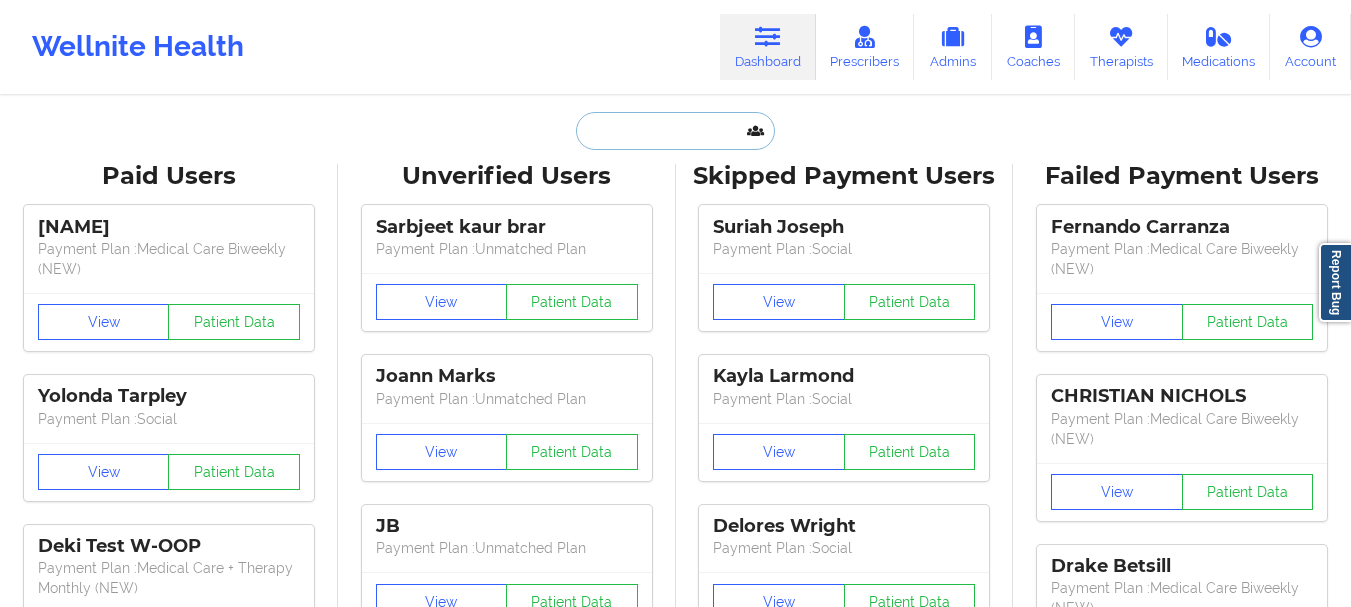click at bounding box center [675, 131] 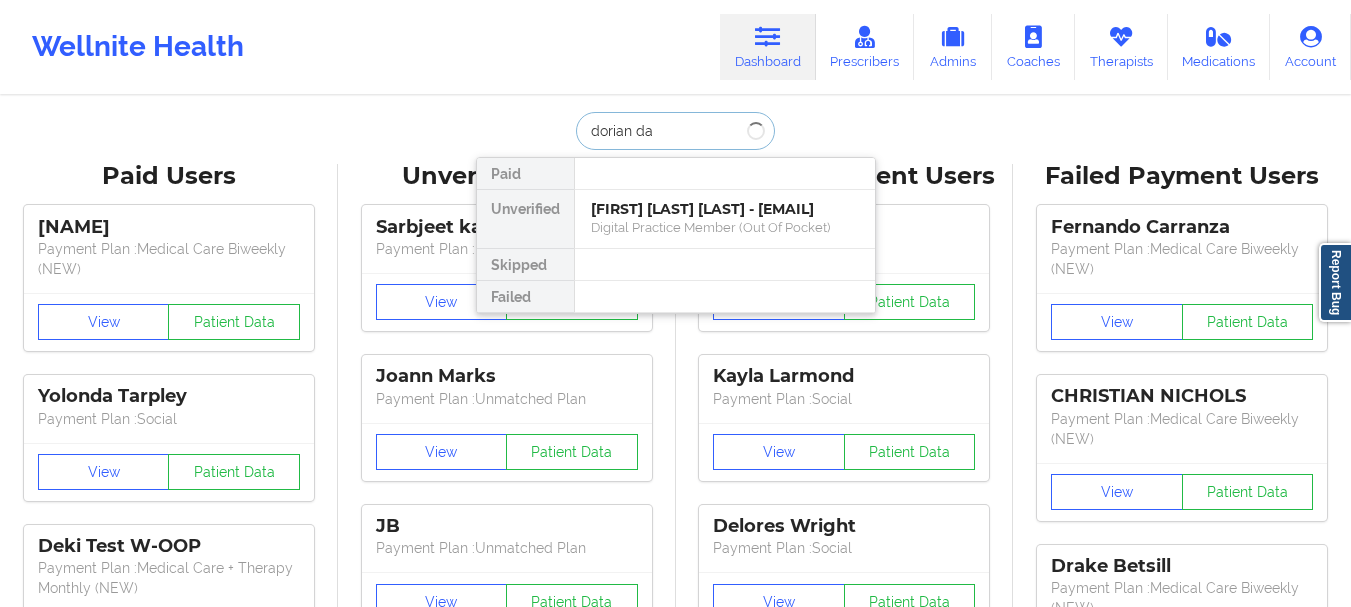 type on "[LAST] [LAST]" 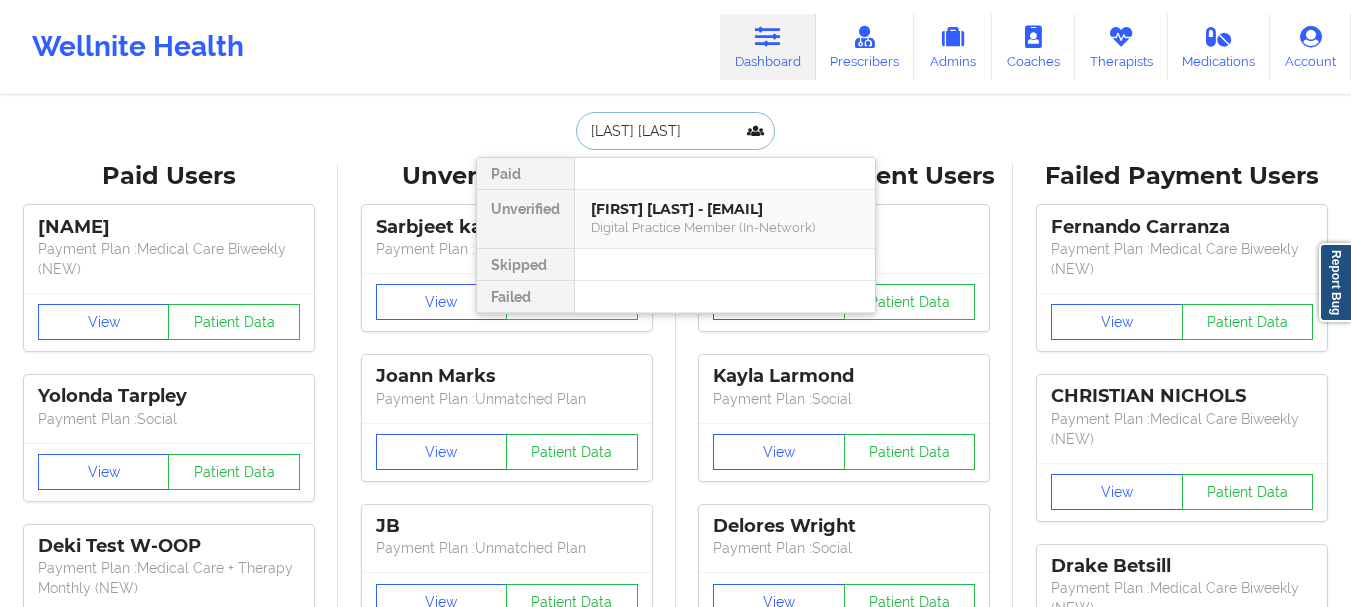 click on "[FIRST] [LAST] - [EMAIL]" at bounding box center (725, 209) 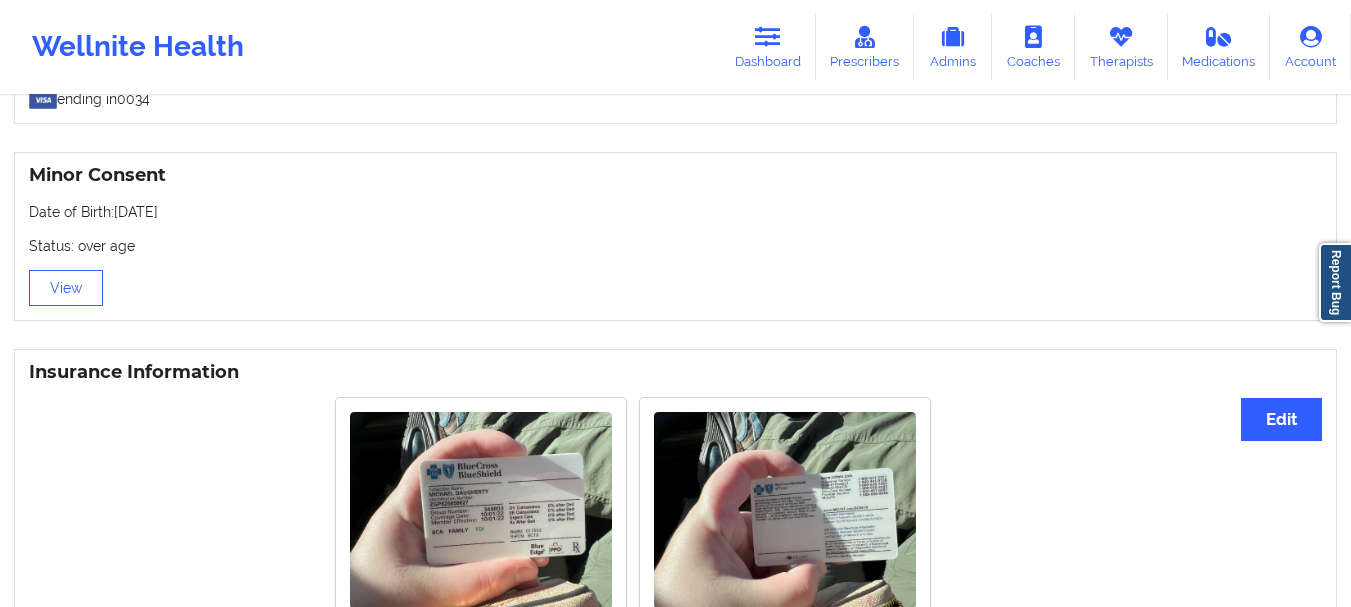 scroll, scrollTop: 0, scrollLeft: 0, axis: both 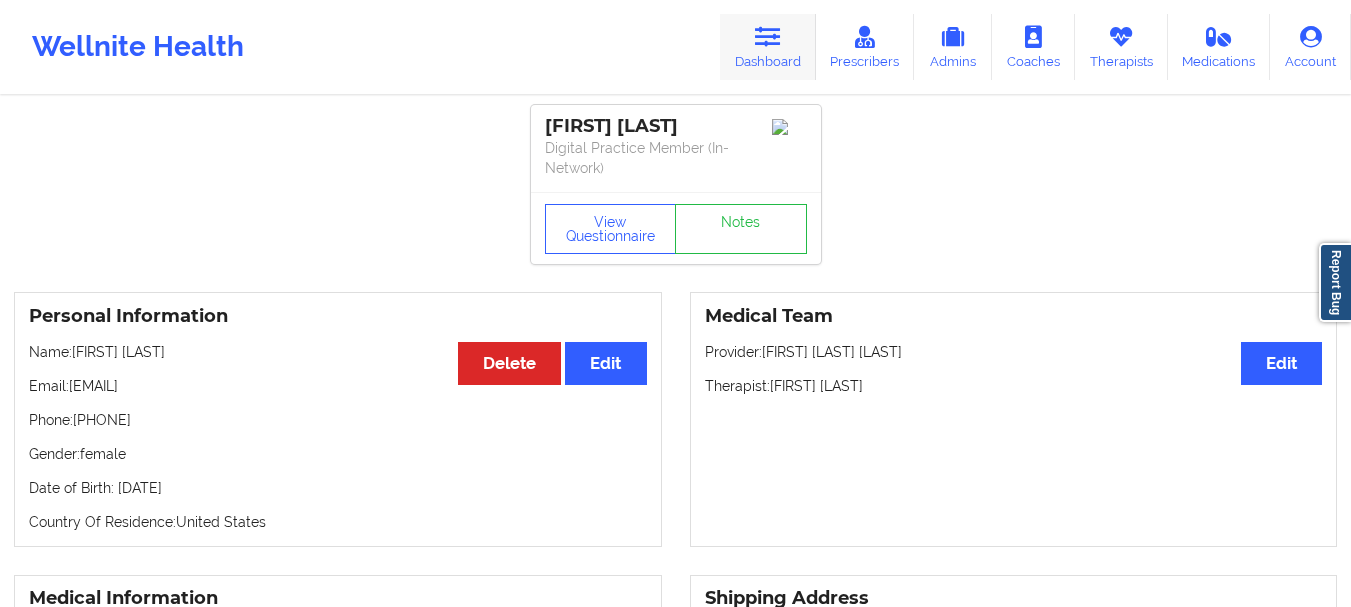 click on "Dashboard" at bounding box center (768, 47) 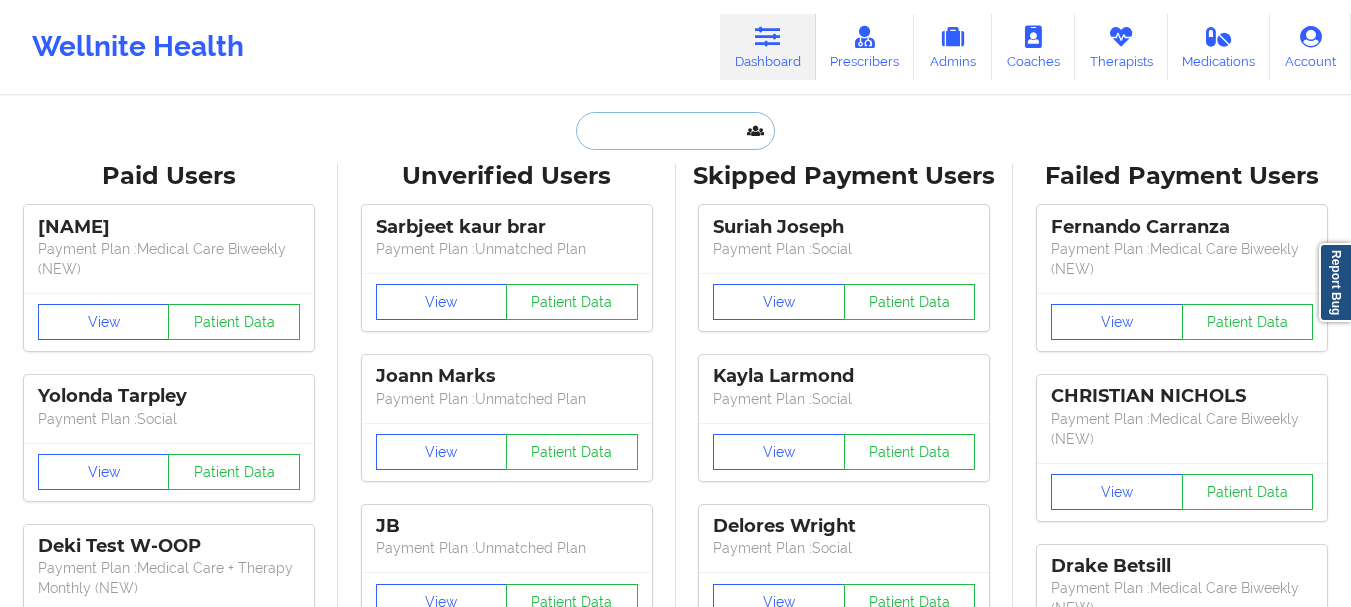 click at bounding box center [675, 131] 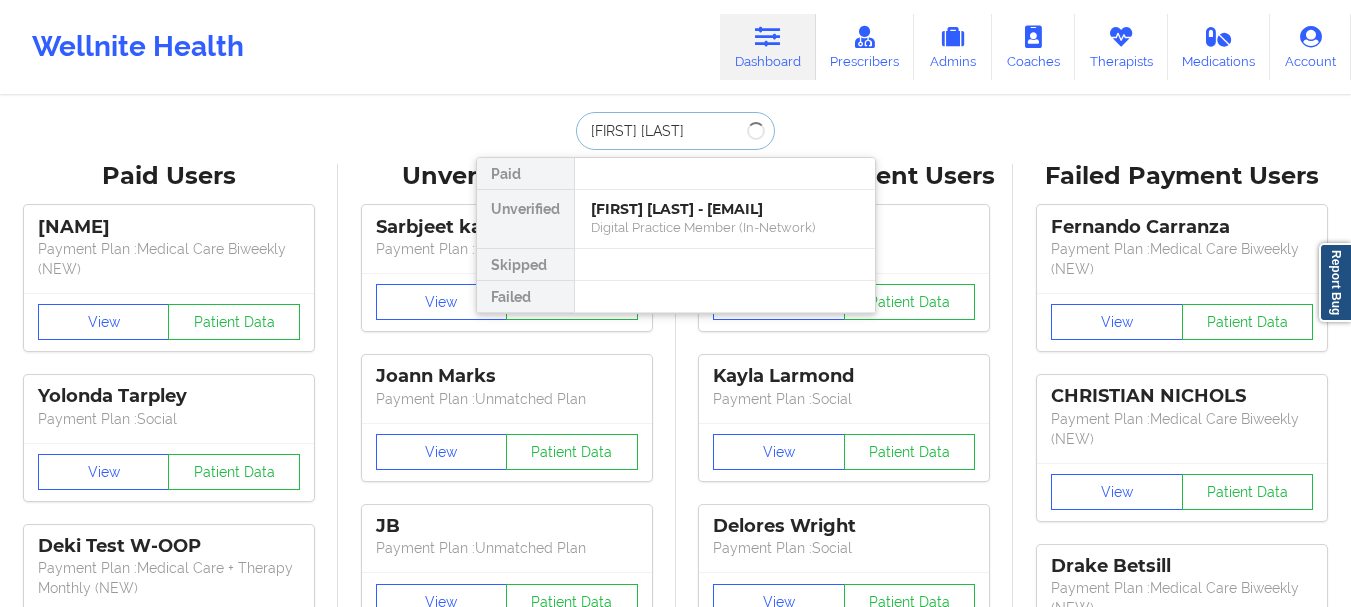 type on "[FIRST] [LAST]" 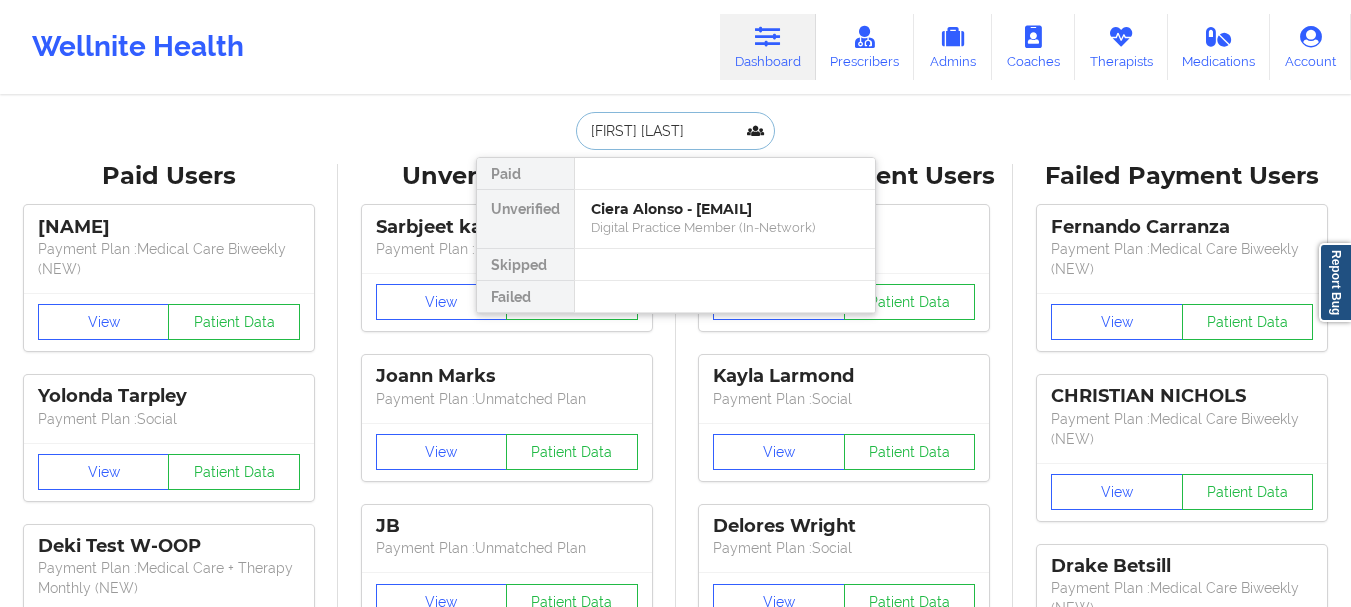 click on "Ciera Alonso - [EMAIL]" at bounding box center [725, 209] 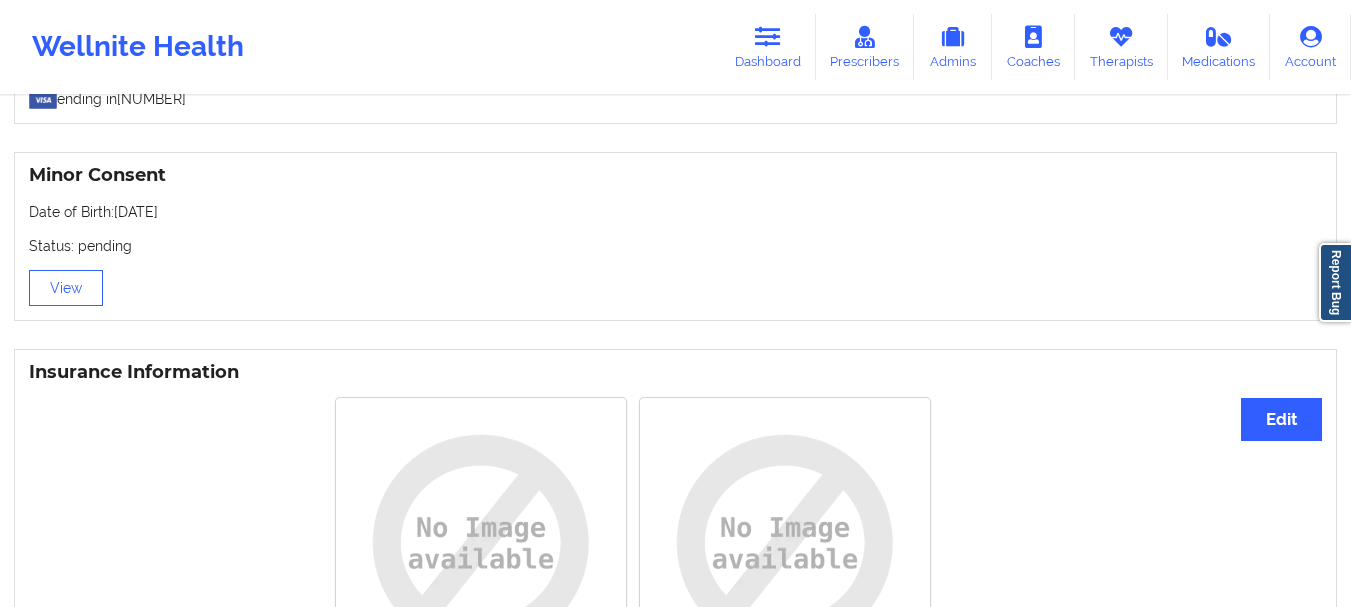 scroll, scrollTop: 0, scrollLeft: 0, axis: both 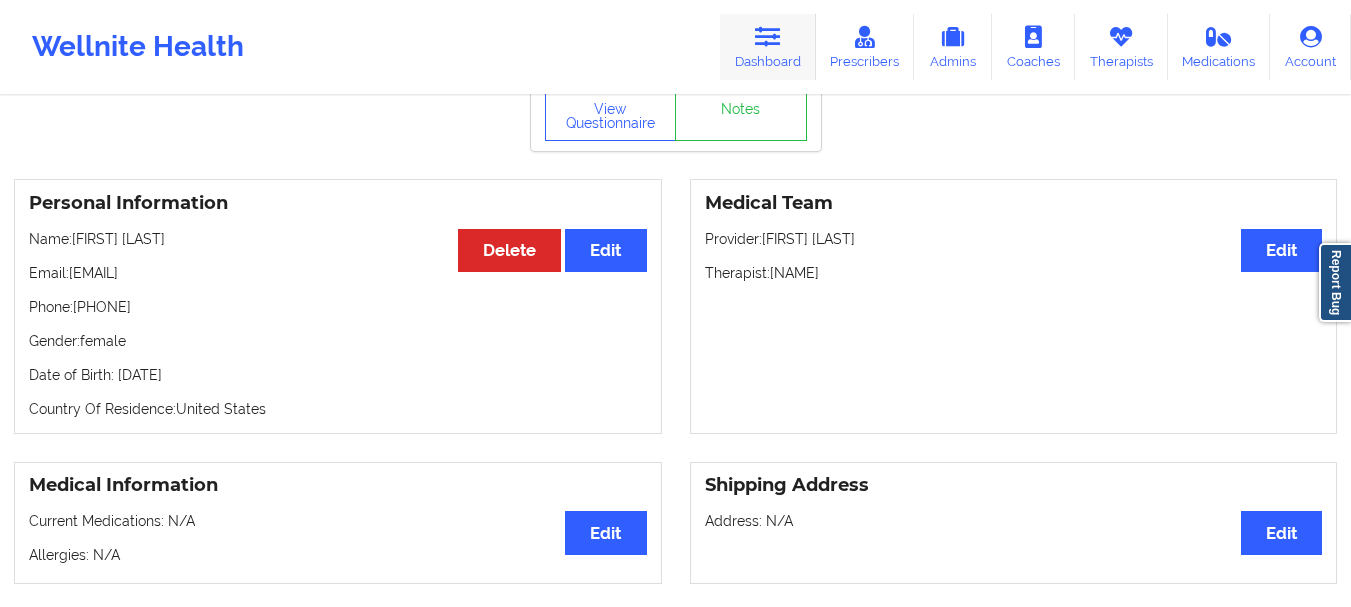 click at bounding box center (768, 37) 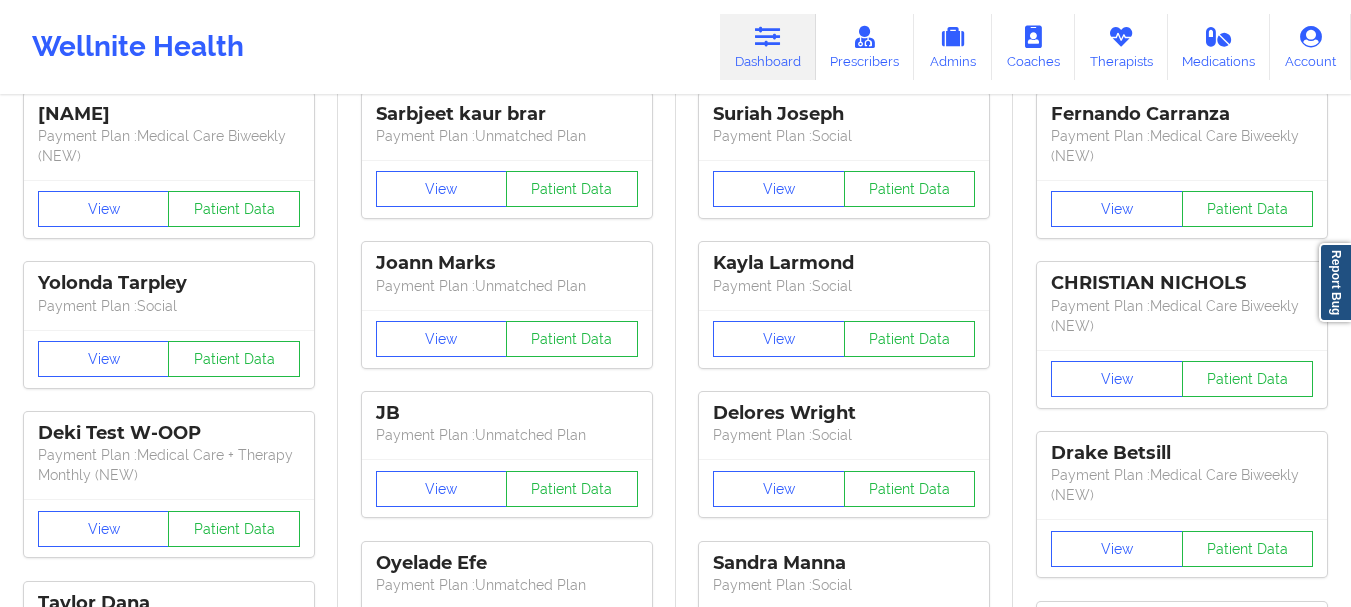 scroll, scrollTop: 0, scrollLeft: 0, axis: both 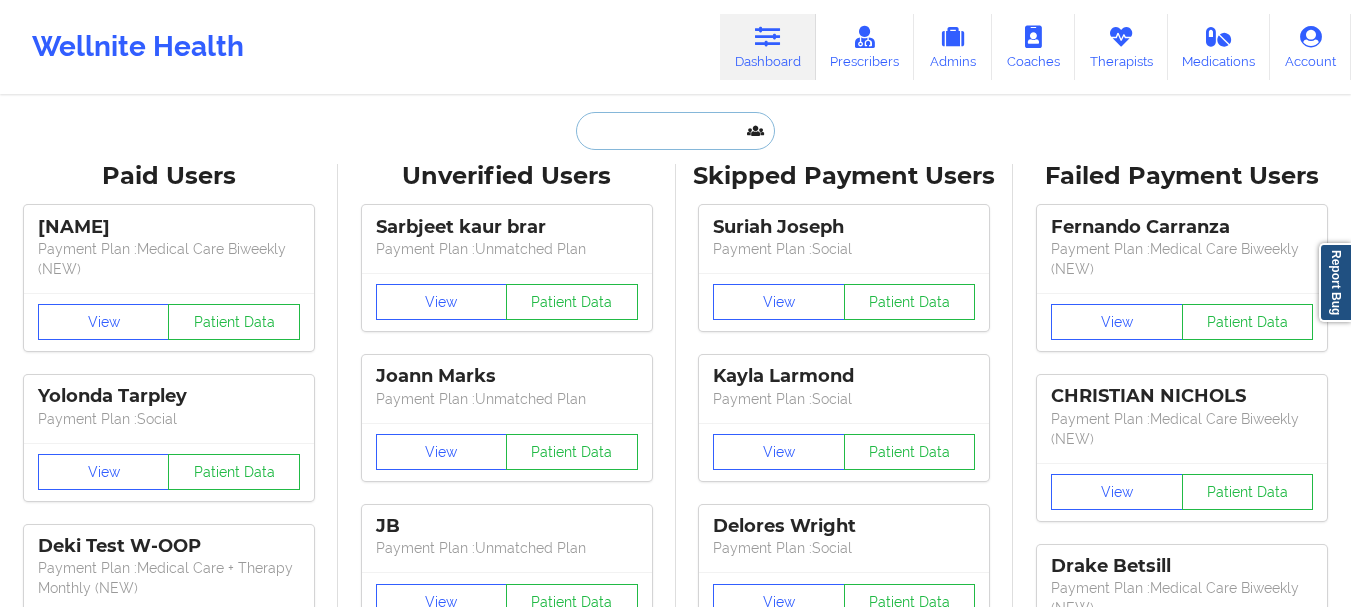 click at bounding box center (675, 131) 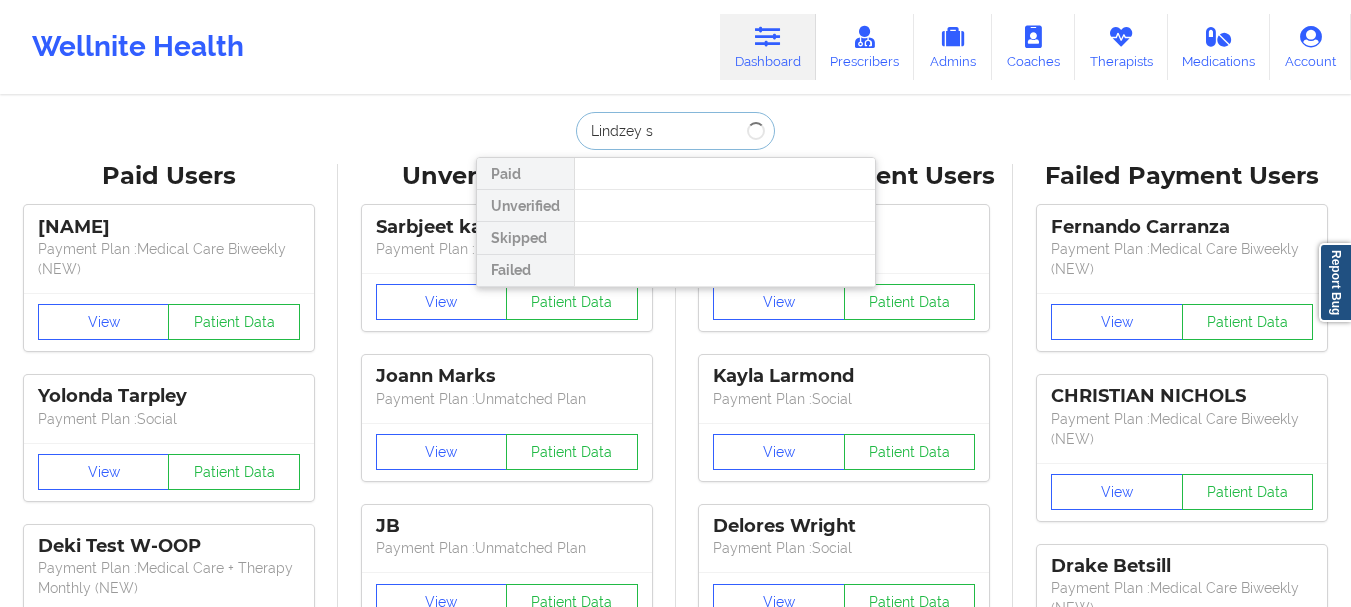type on "Lindzey sa" 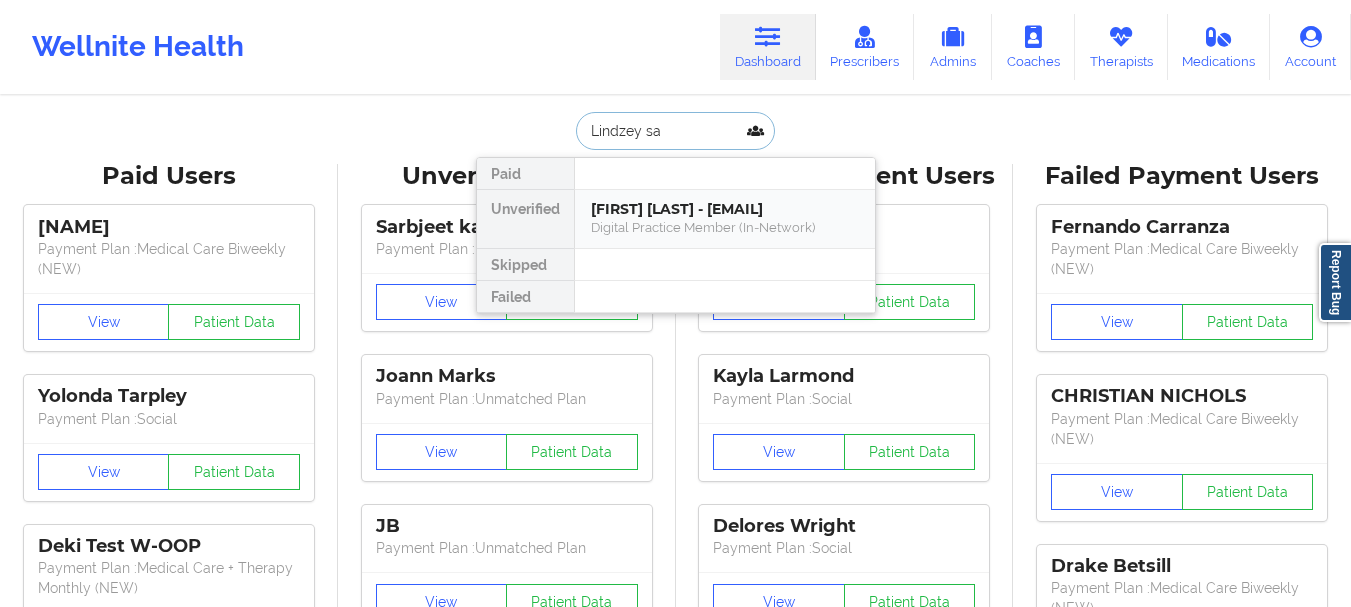 click on "[FIRST] [LAST] - [EMAIL] Digital Practice Member  (In-Network)" at bounding box center [725, 219] 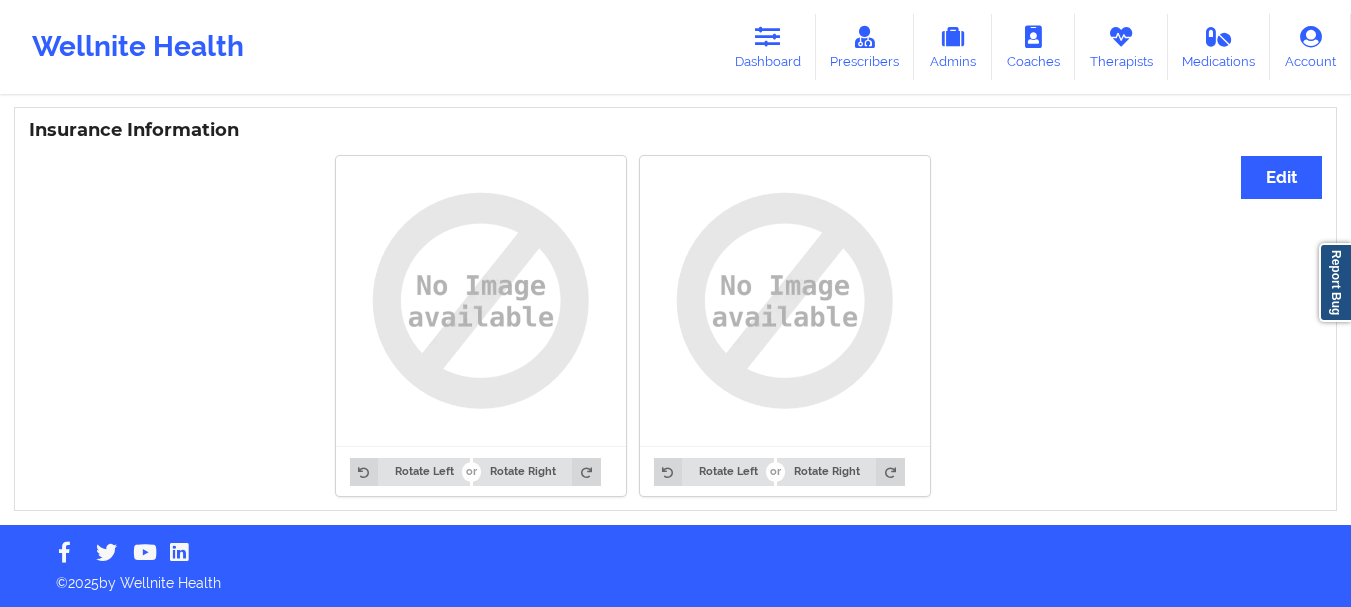 scroll, scrollTop: 0, scrollLeft: 0, axis: both 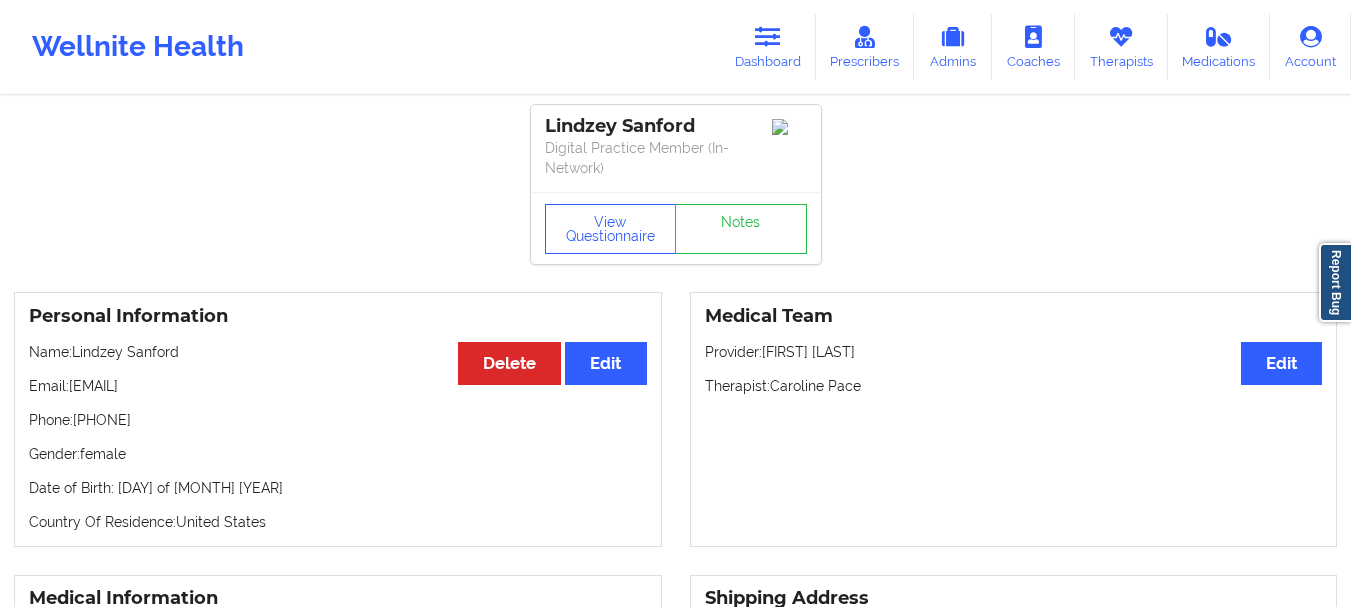 drag, startPoint x: 245, startPoint y: 391, endPoint x: 91, endPoint y: 414, distance: 155.70805 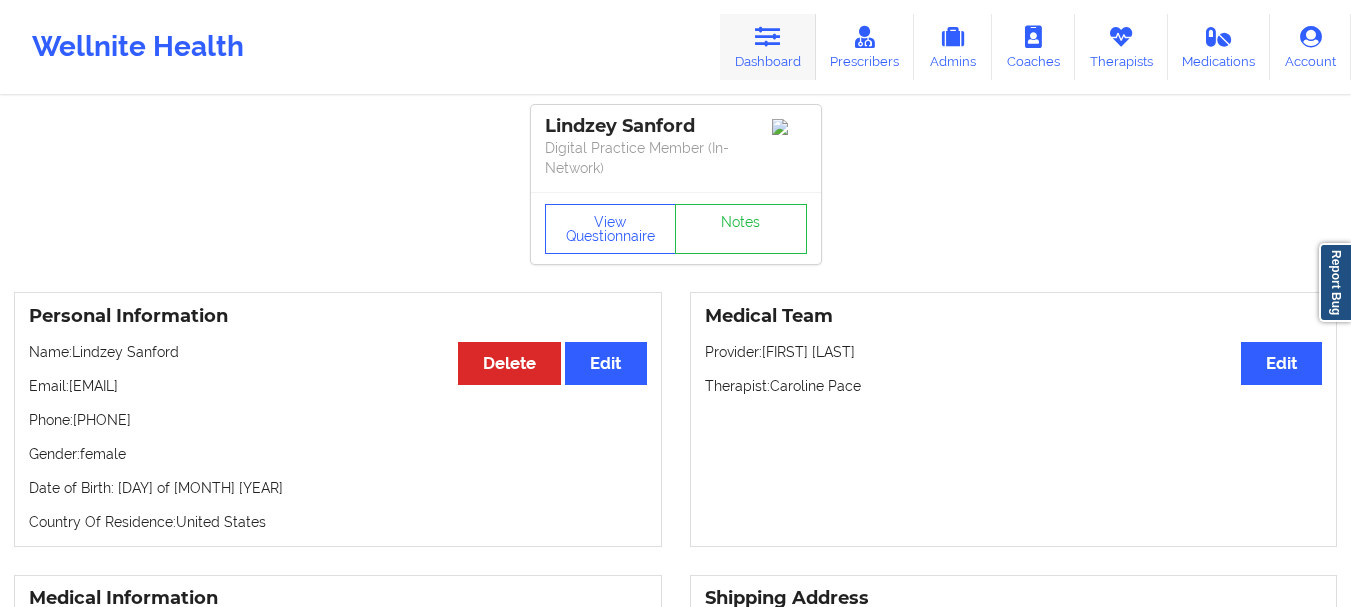 click at bounding box center (768, 37) 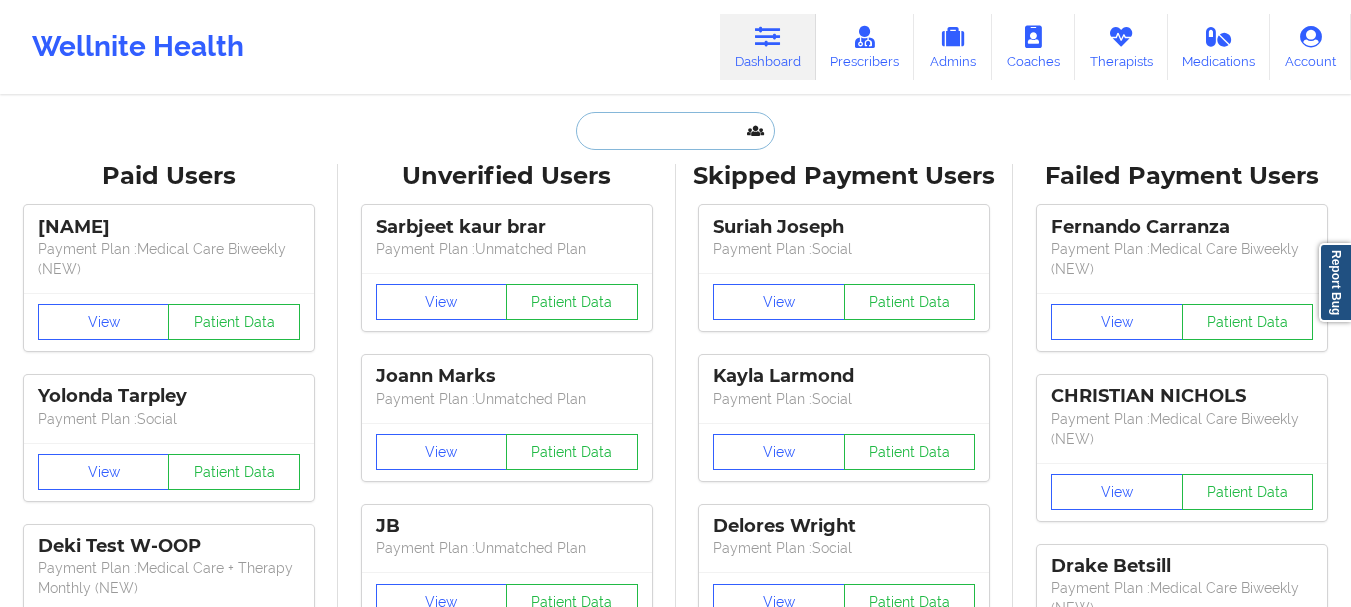 click at bounding box center [675, 131] 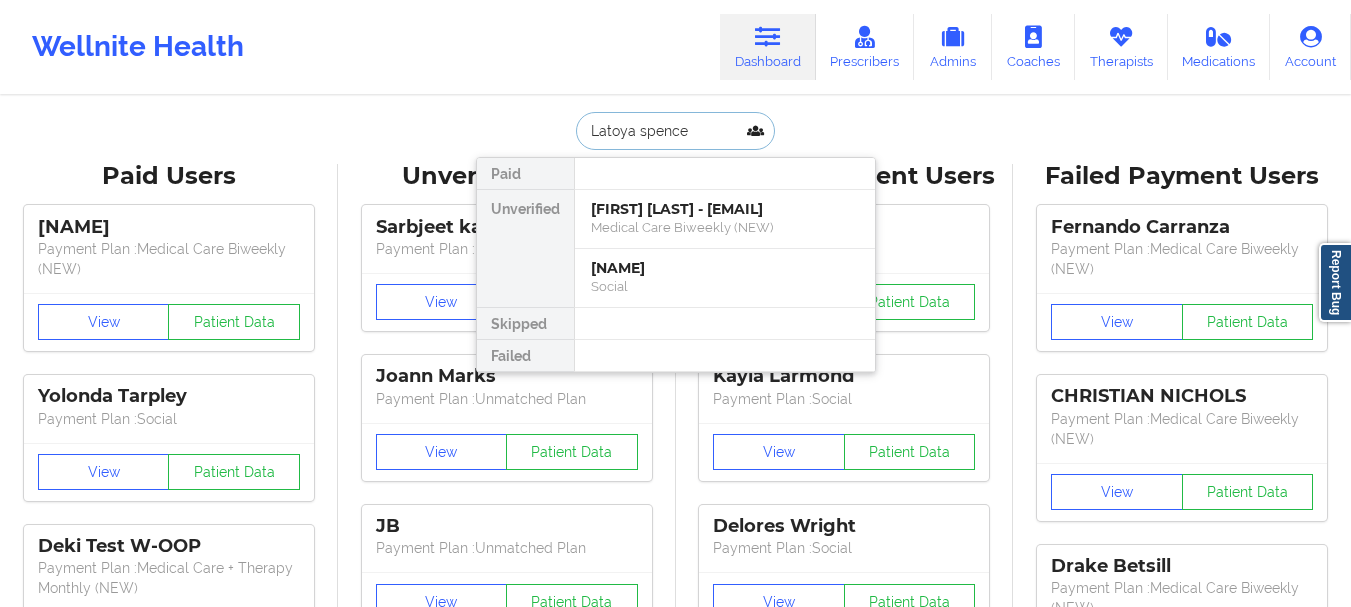 type on "Latoya spencer" 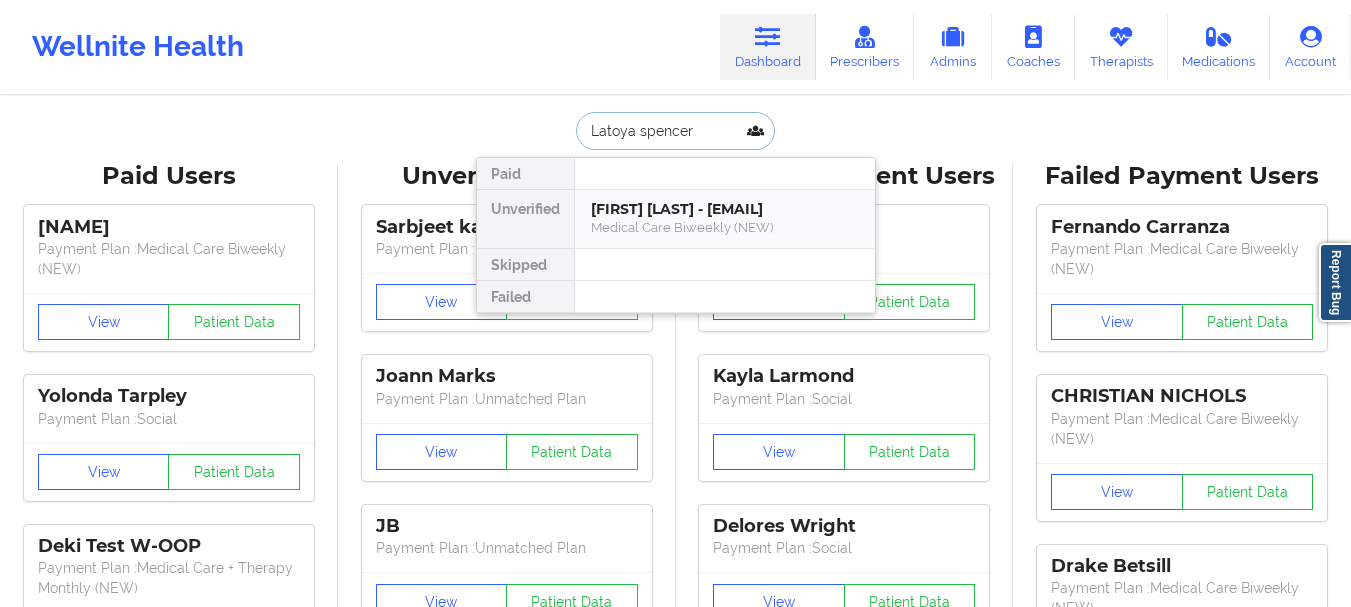 click on "[FIRST] [LAST] - [EMAIL]" at bounding box center [725, 209] 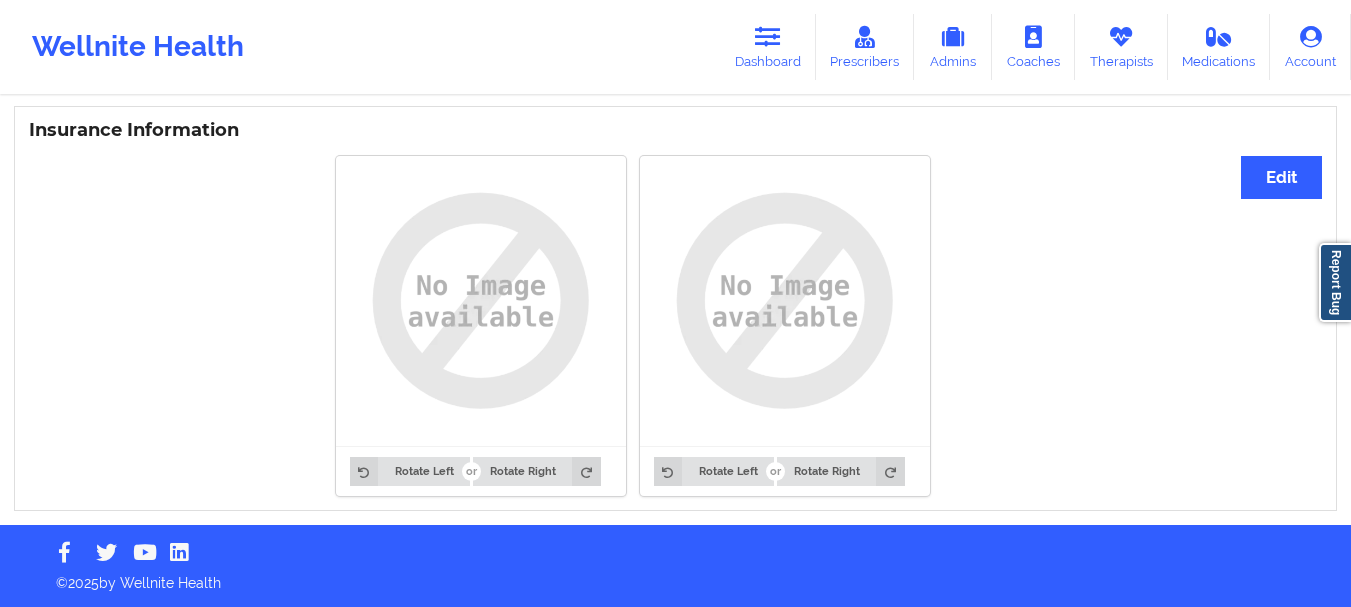 scroll, scrollTop: 0, scrollLeft: 0, axis: both 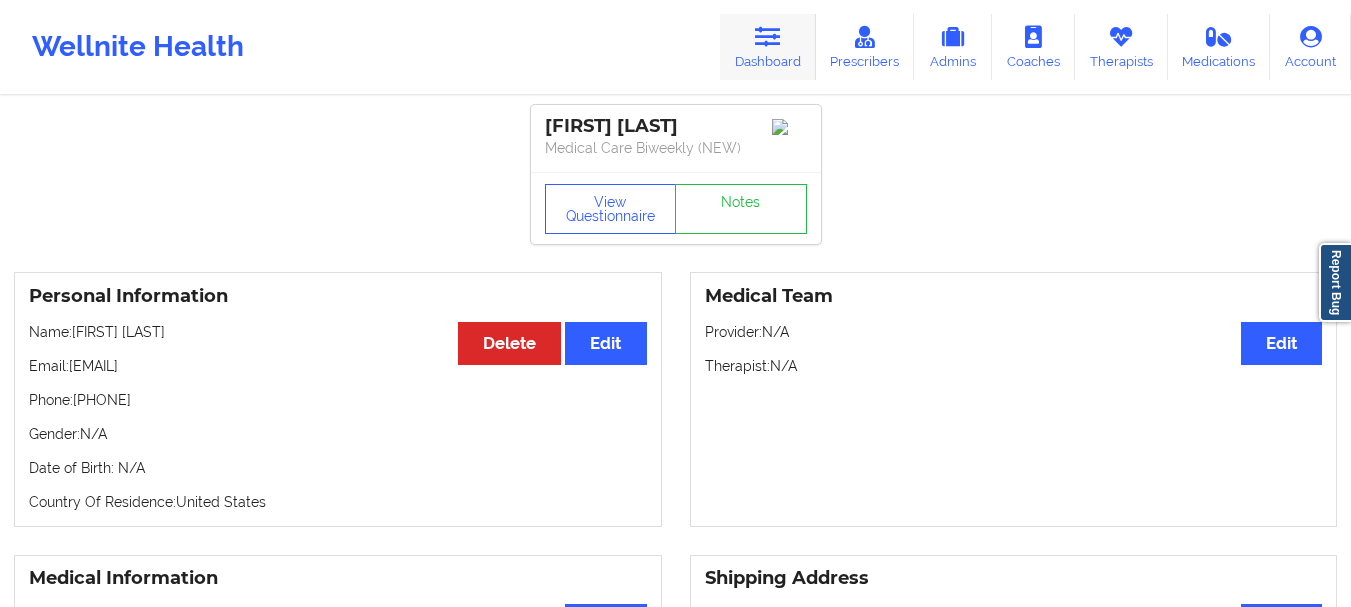 click at bounding box center (768, 37) 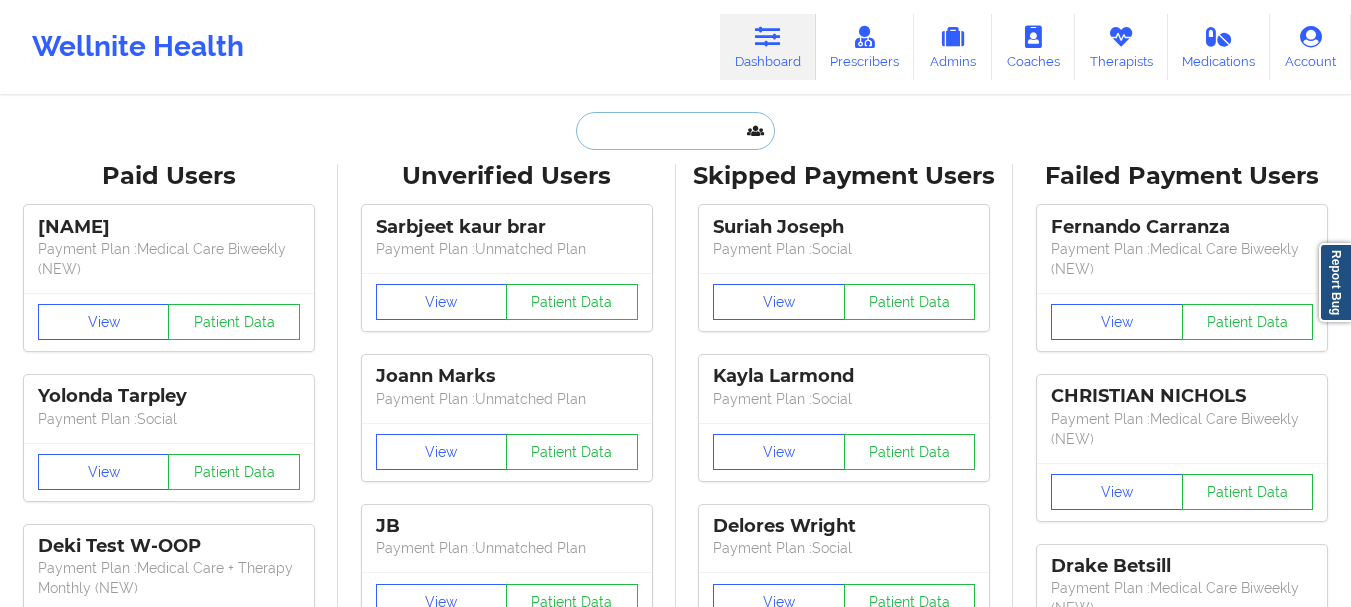 click at bounding box center (675, 131) 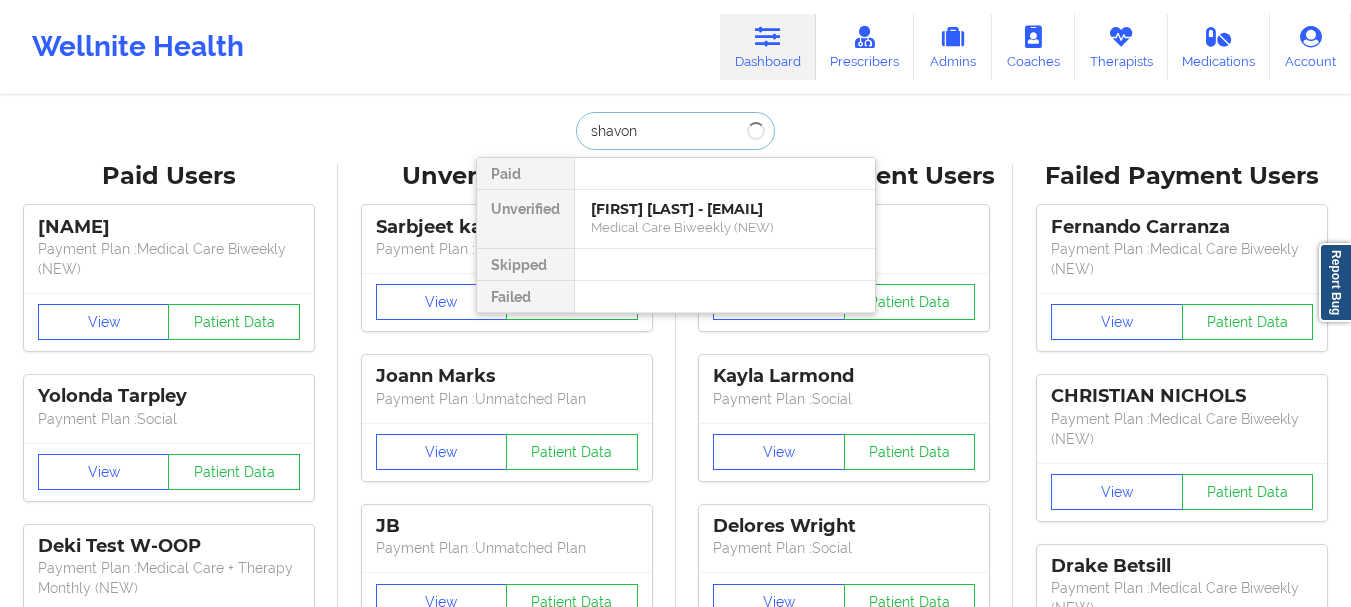type on "shavon" 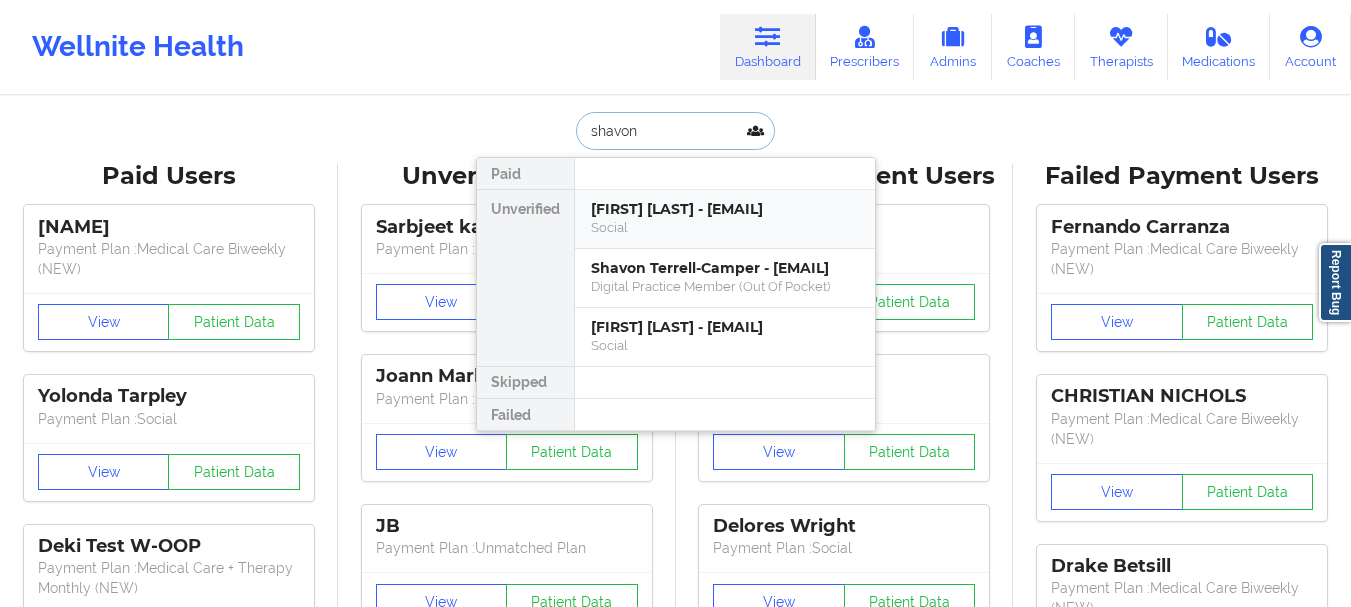 click on "Social" at bounding box center [725, 227] 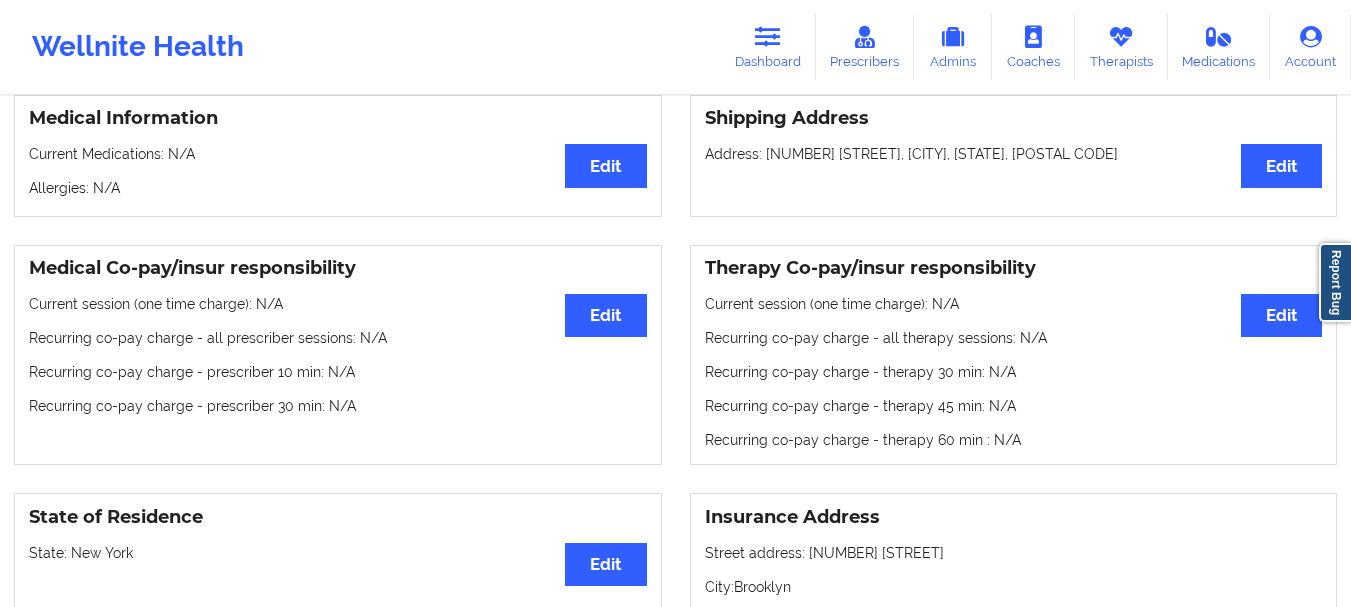 scroll, scrollTop: 0, scrollLeft: 0, axis: both 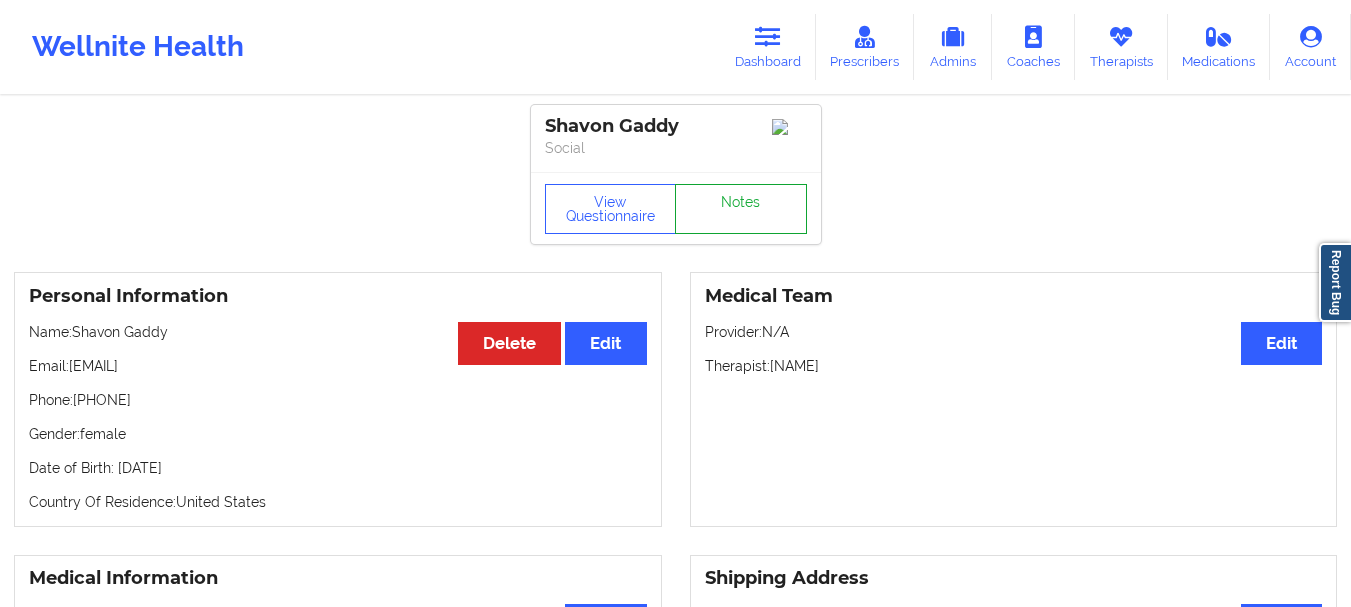 click on "Notes" at bounding box center (741, 209) 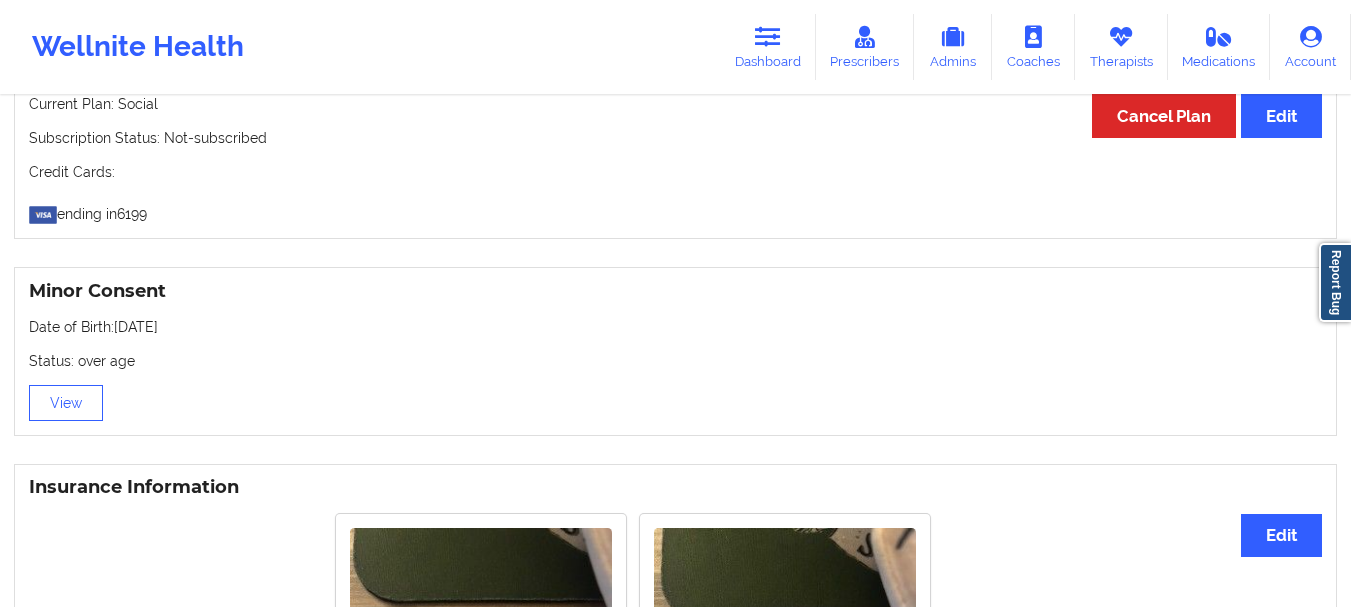 scroll, scrollTop: 1119, scrollLeft: 0, axis: vertical 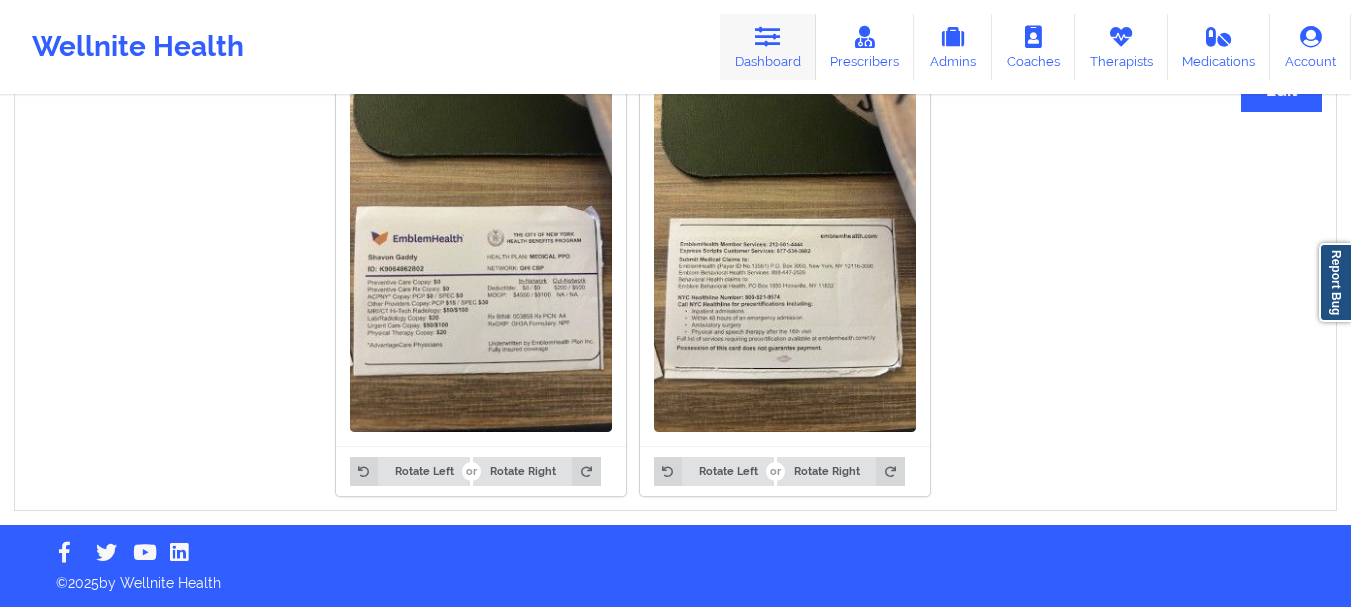 click on "Dashboard" at bounding box center [768, 47] 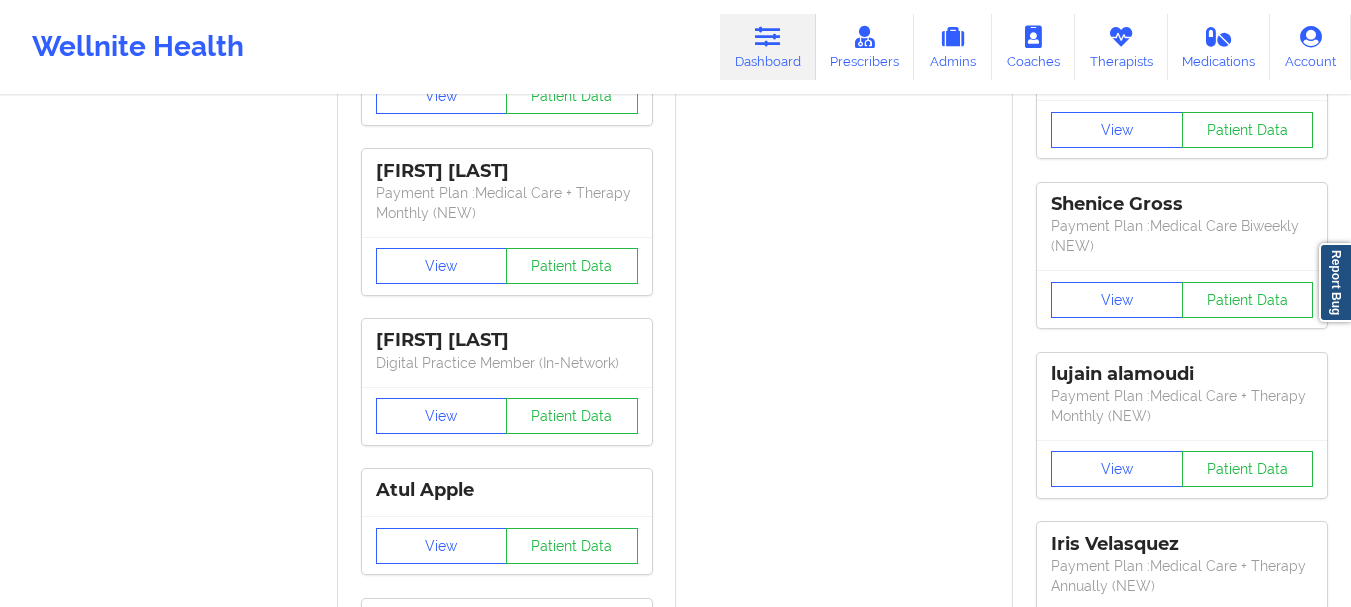 scroll, scrollTop: 0, scrollLeft: 0, axis: both 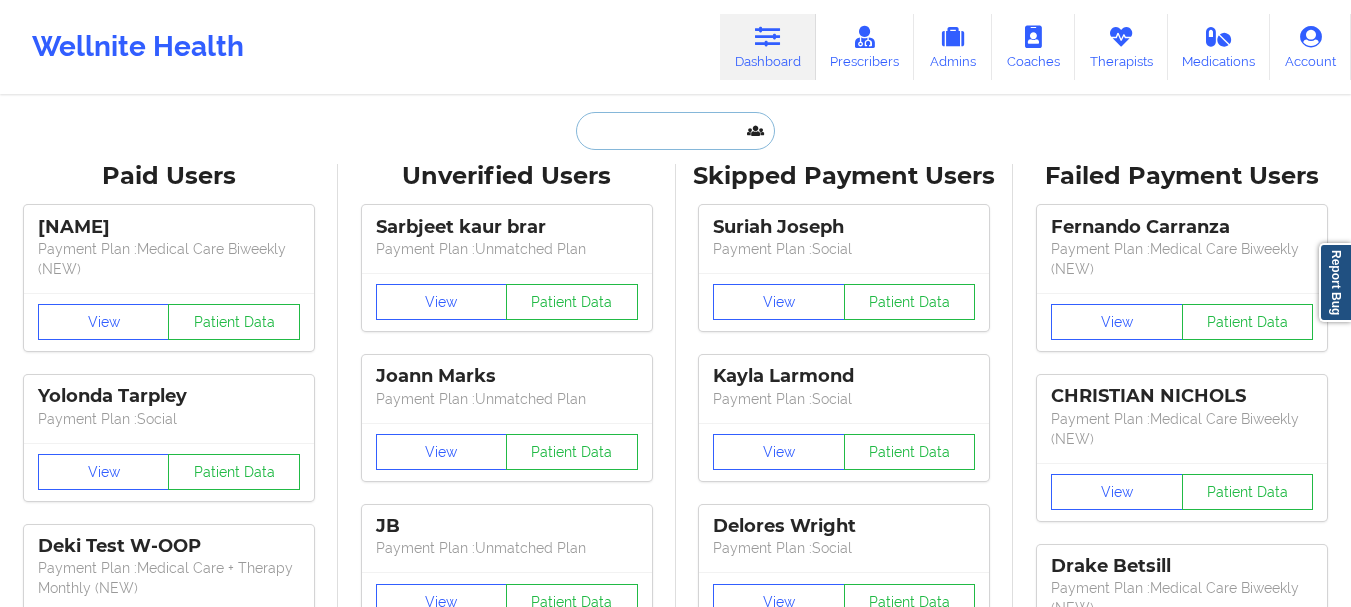 click at bounding box center (675, 131) 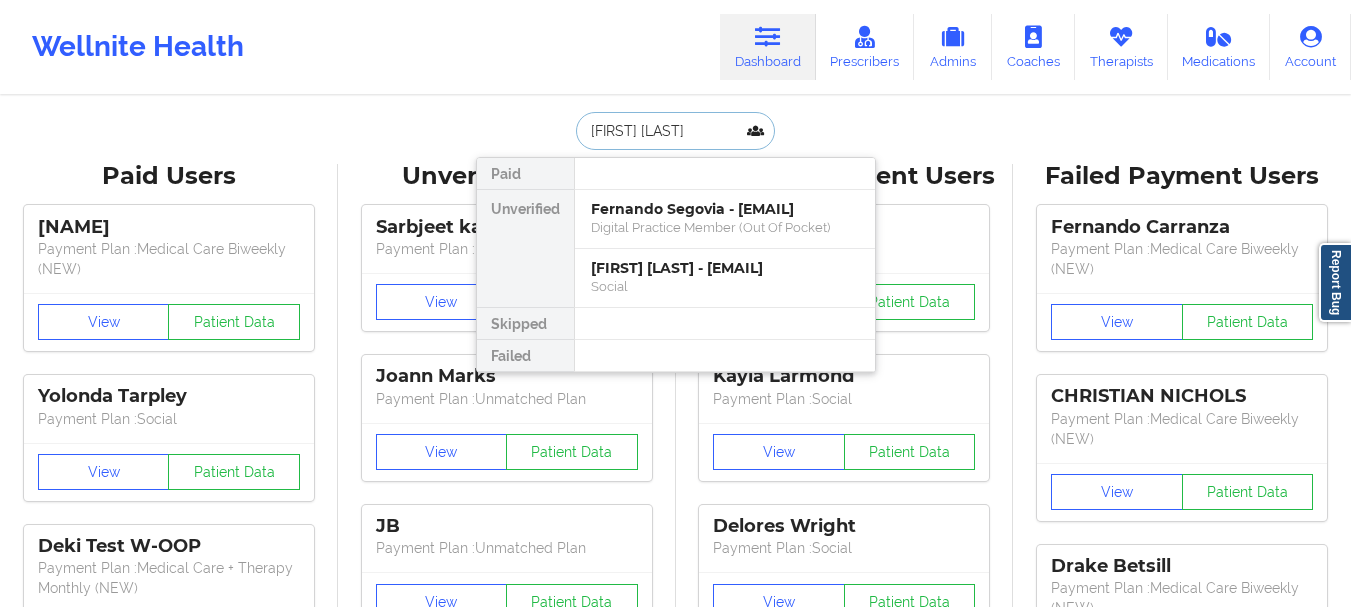 click on "[FIRST] [LAST]" at bounding box center (675, 131) 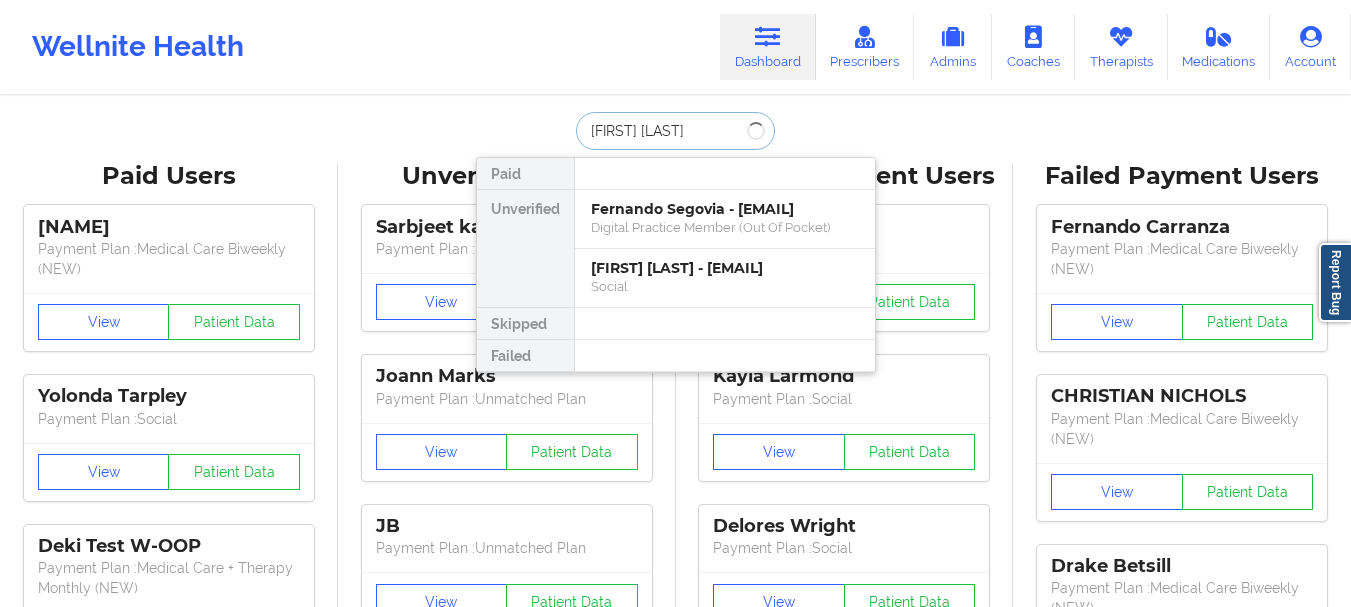 type on "[FIRST] [LAST]" 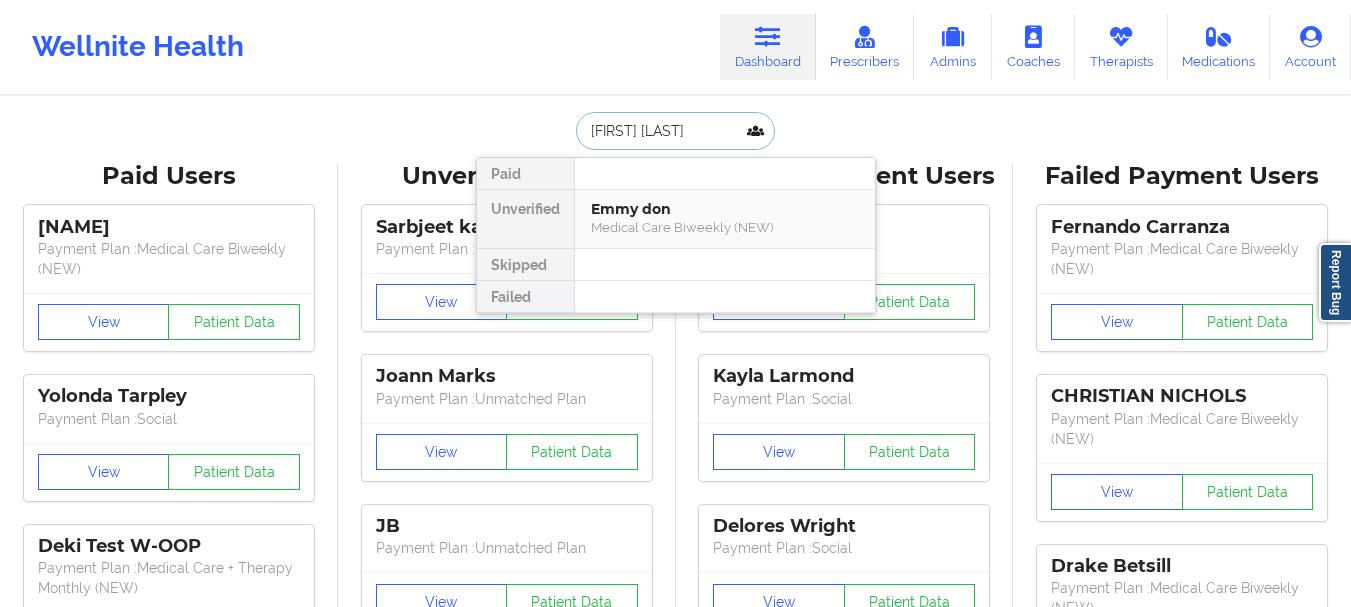 click on "Medical Care Biweekly (NEW)" at bounding box center [725, 227] 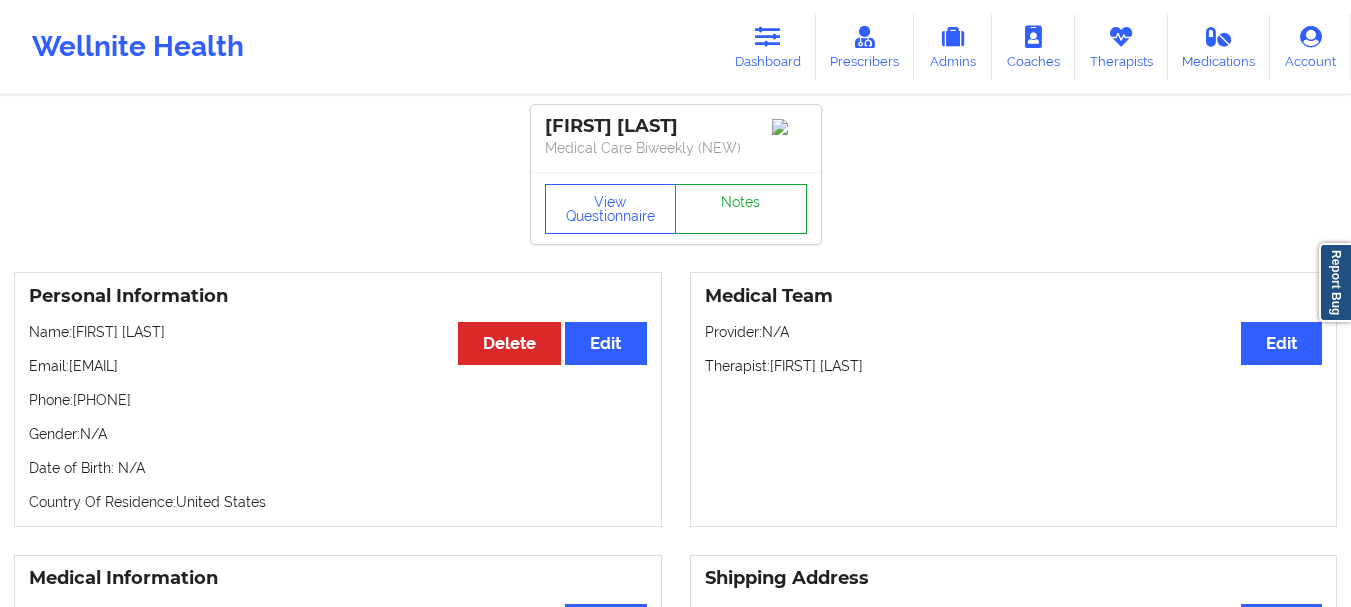 click on "Notes" at bounding box center [741, 209] 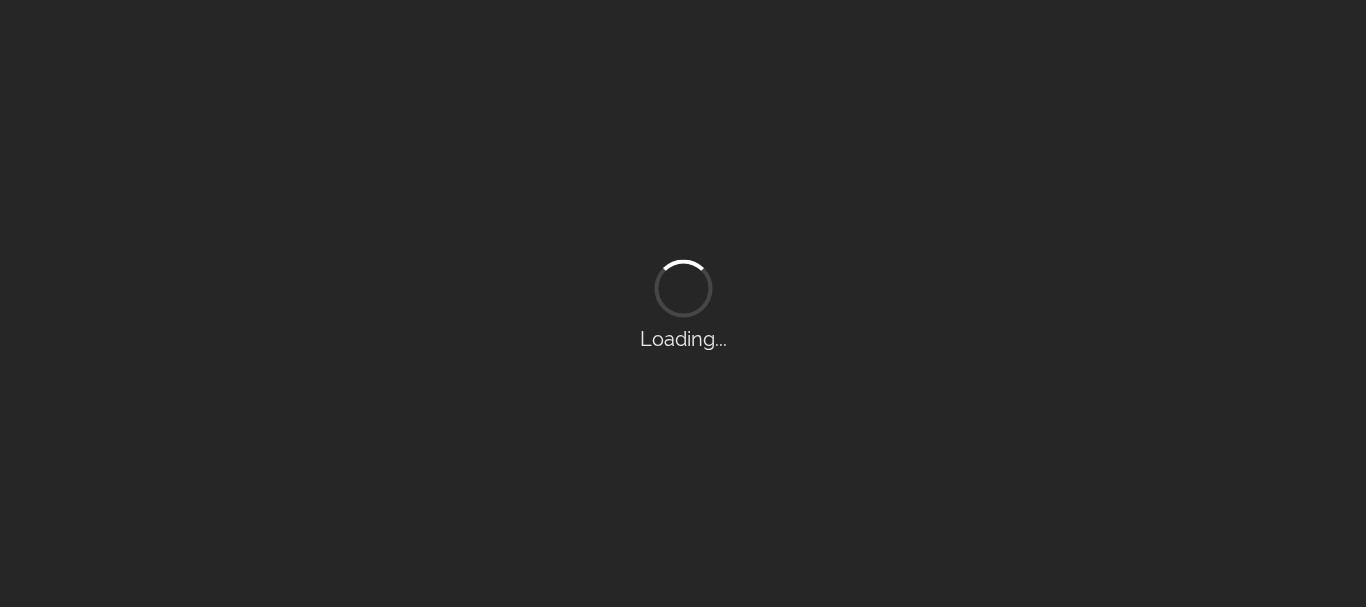 scroll, scrollTop: 0, scrollLeft: 0, axis: both 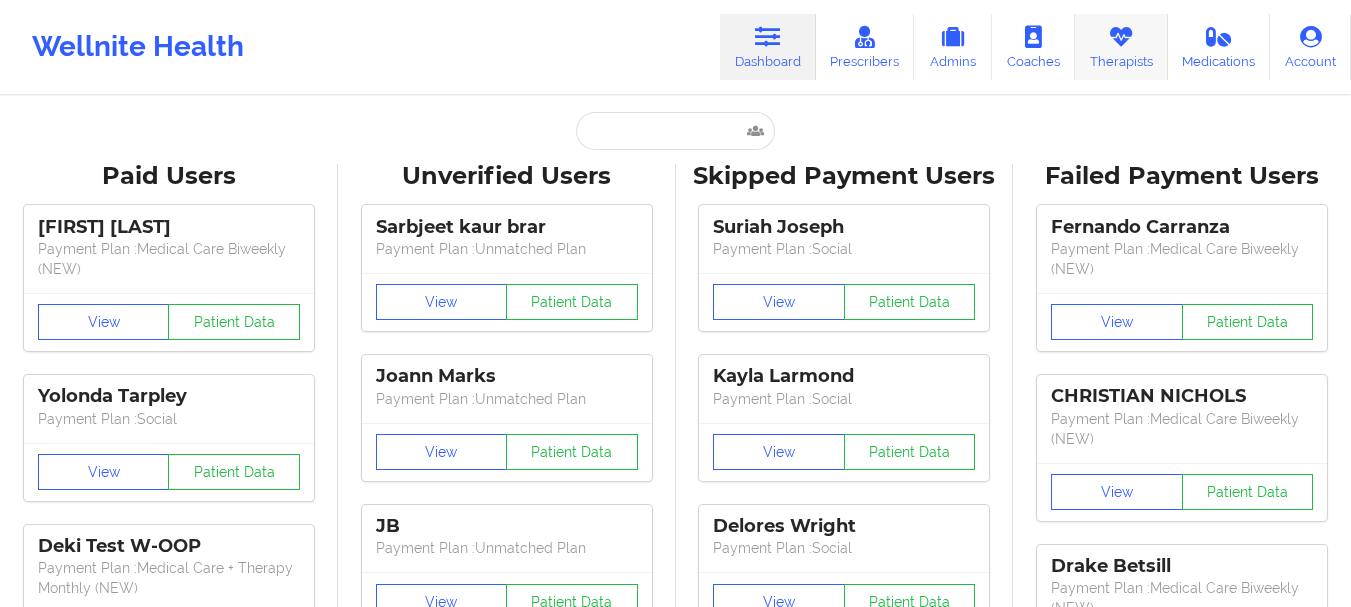click at bounding box center (1121, 37) 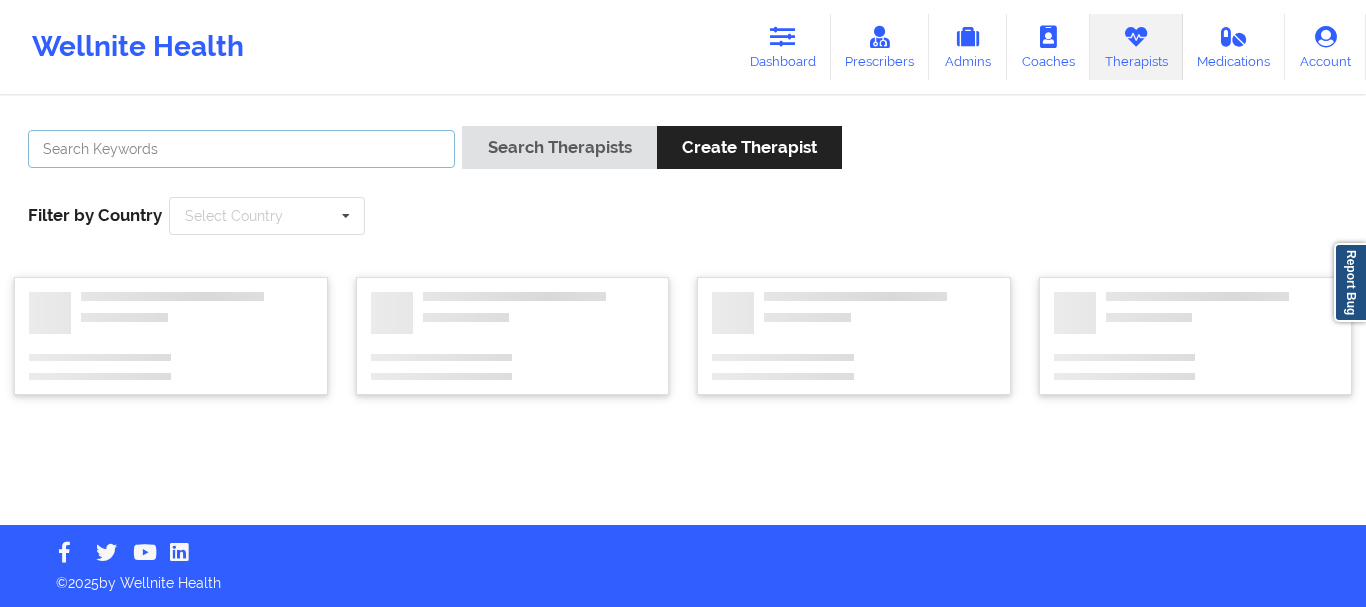 click at bounding box center [241, 149] 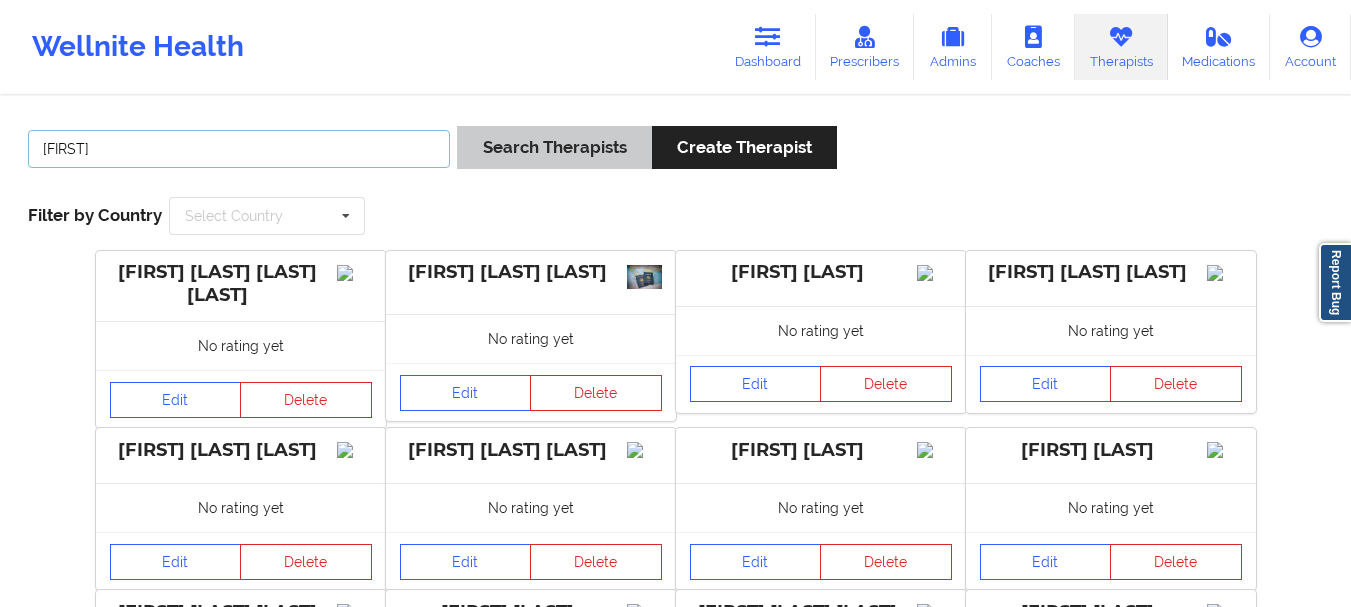 type on "[FIRST]" 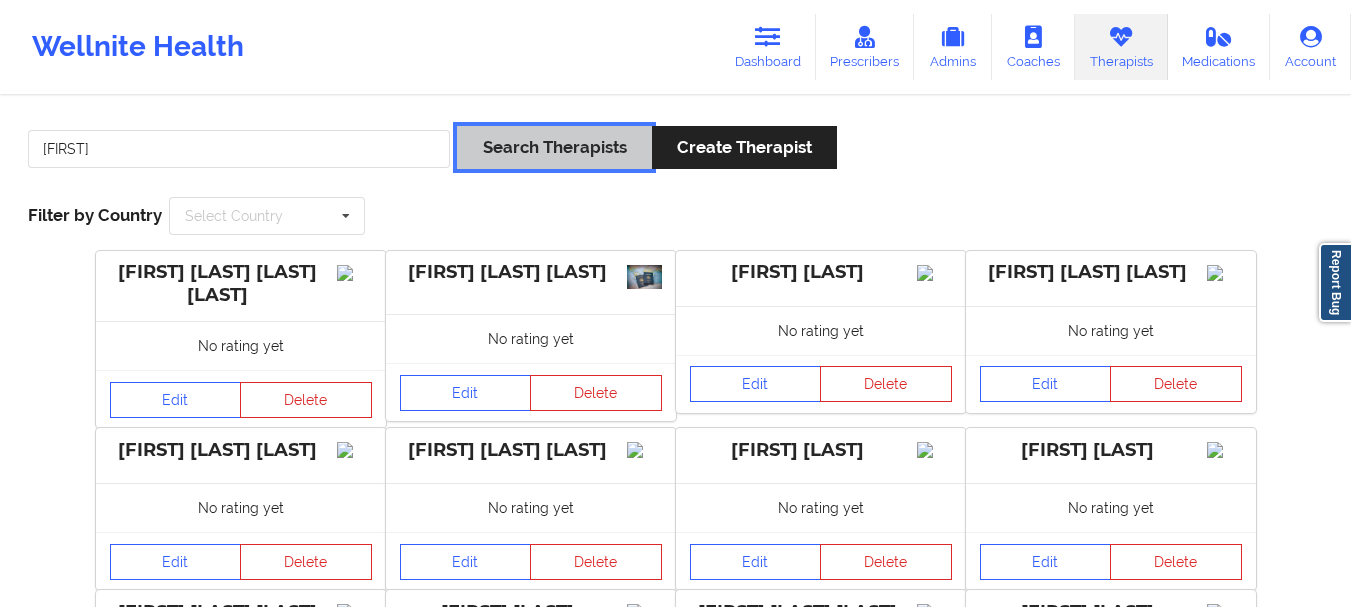 click on "Search Therapists" at bounding box center (554, 147) 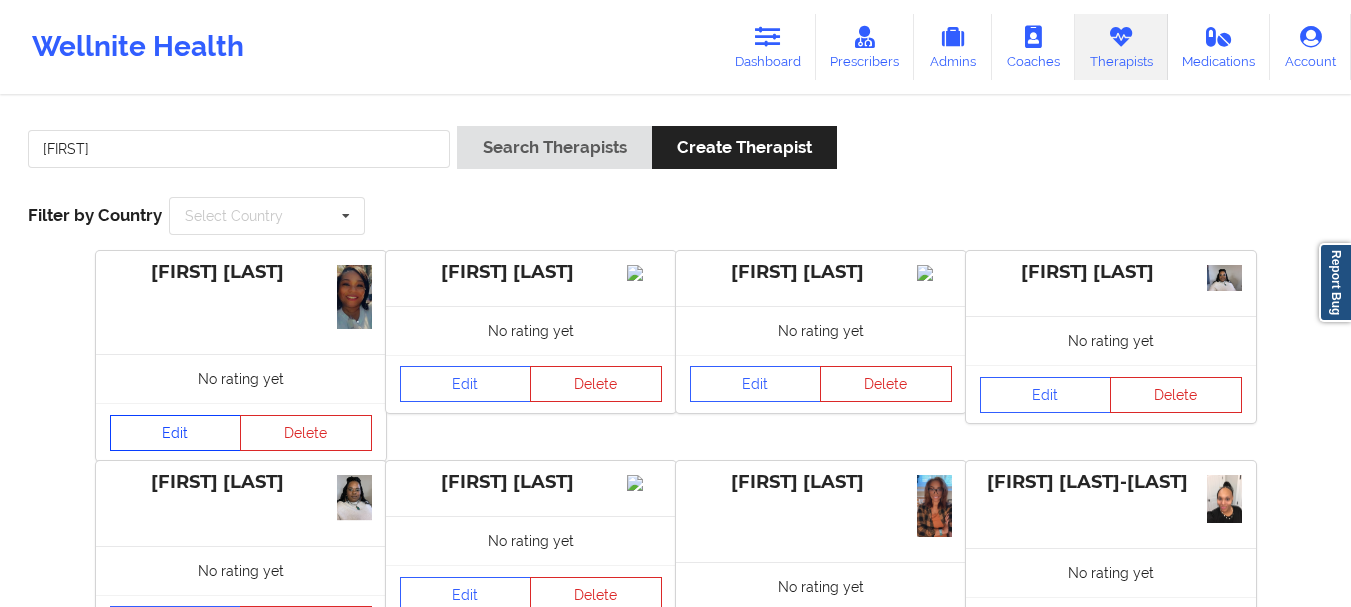 click on "Edit" at bounding box center [176, 433] 